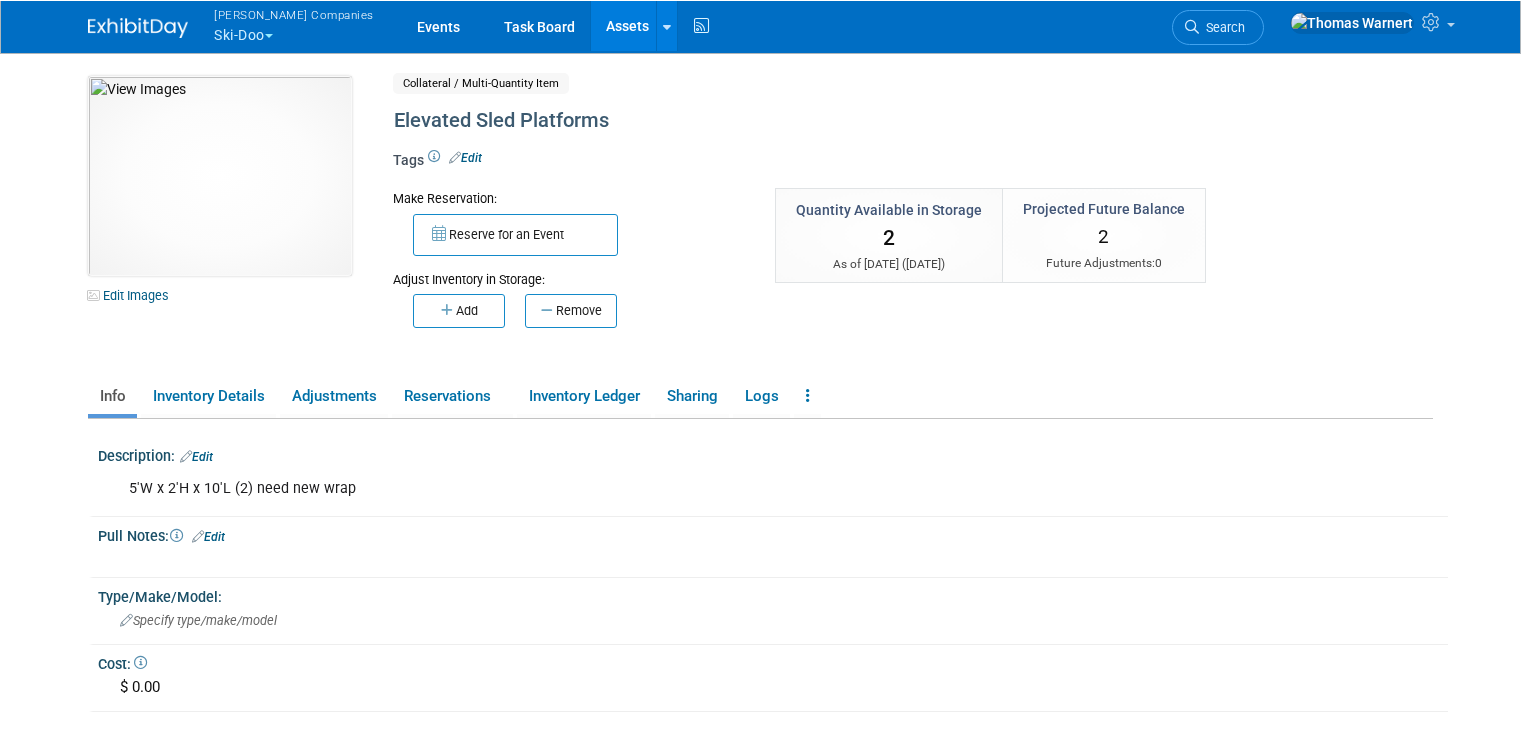 scroll, scrollTop: 0, scrollLeft: 0, axis: both 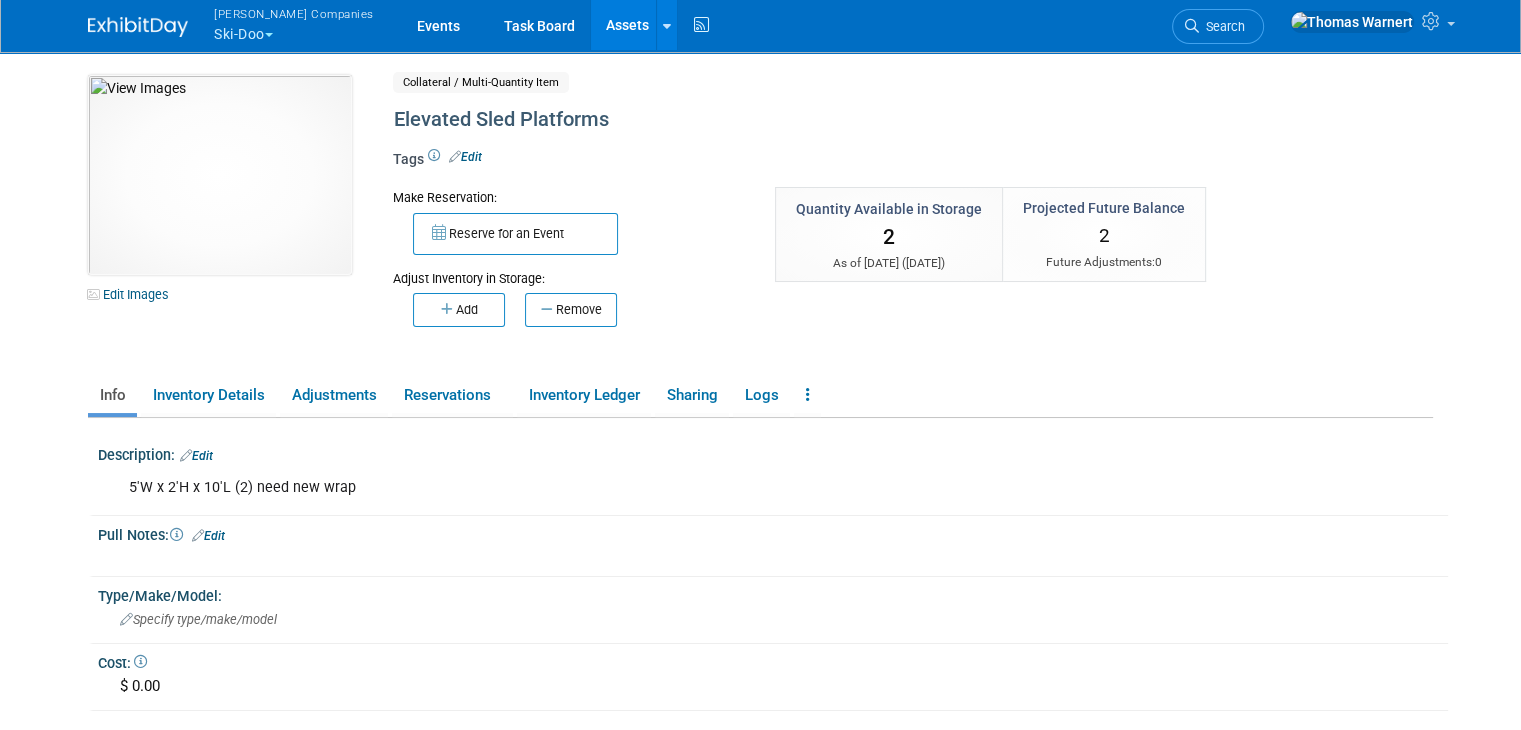 click on "Warnert Companies
Ski-Doo" at bounding box center [305, 26] 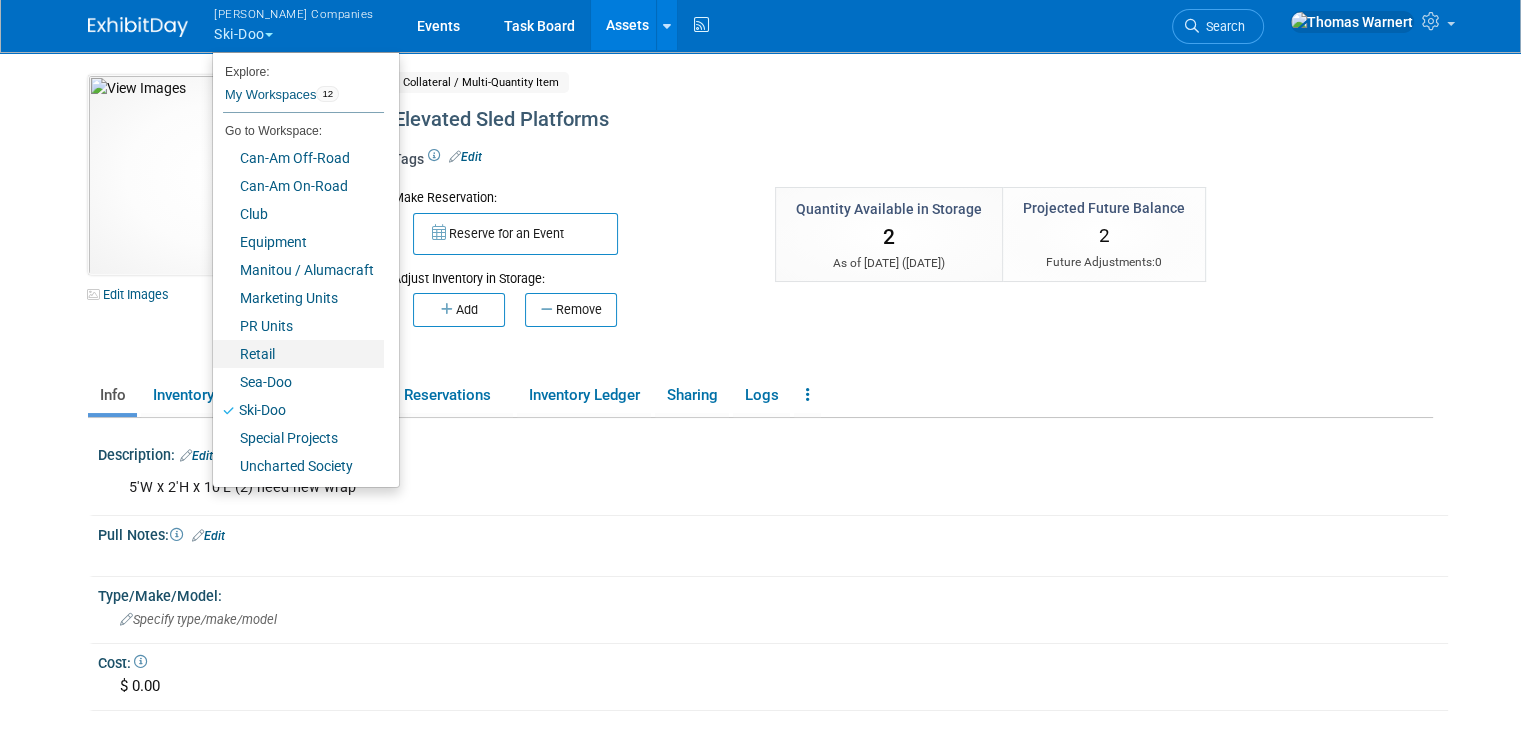 click on "Retail" at bounding box center [298, 354] 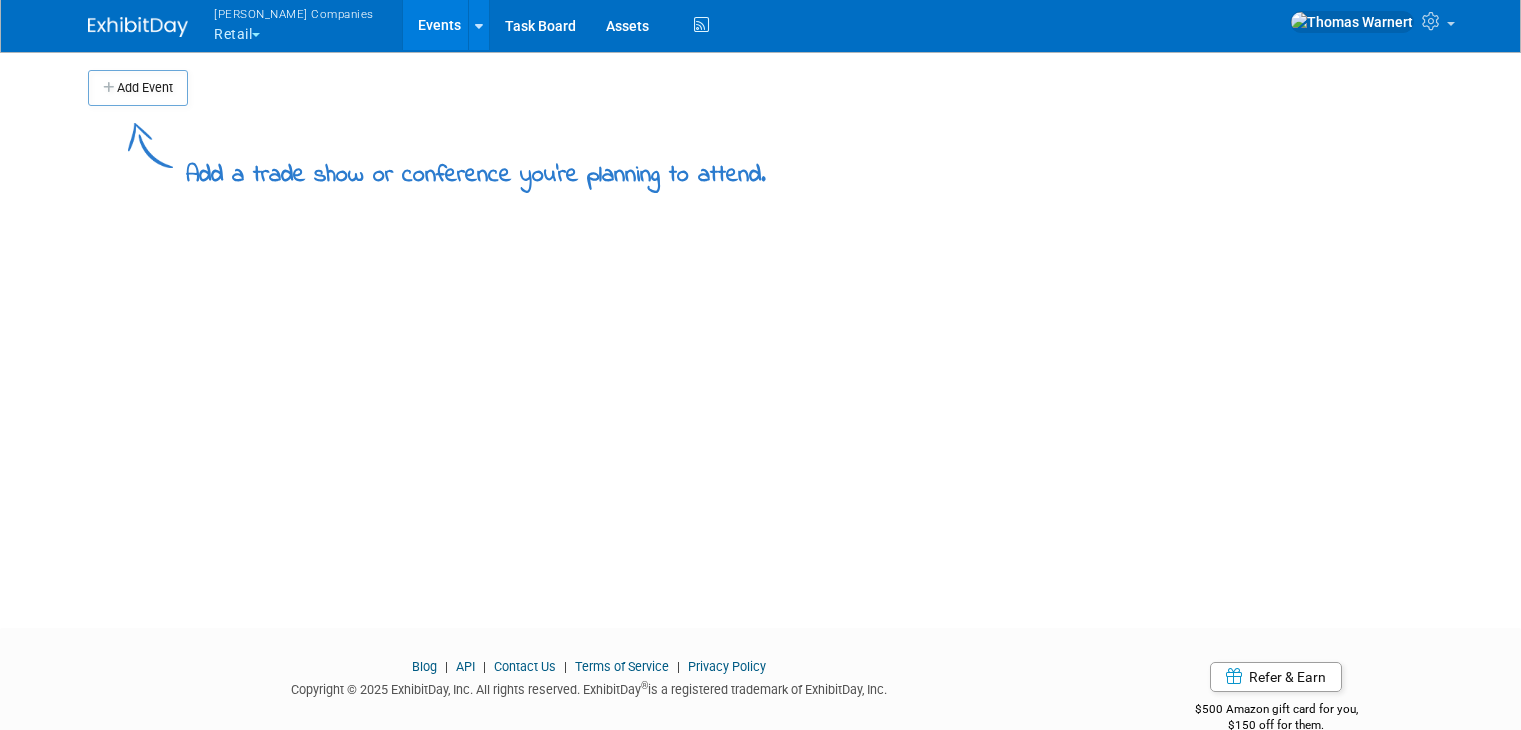 scroll, scrollTop: 0, scrollLeft: 0, axis: both 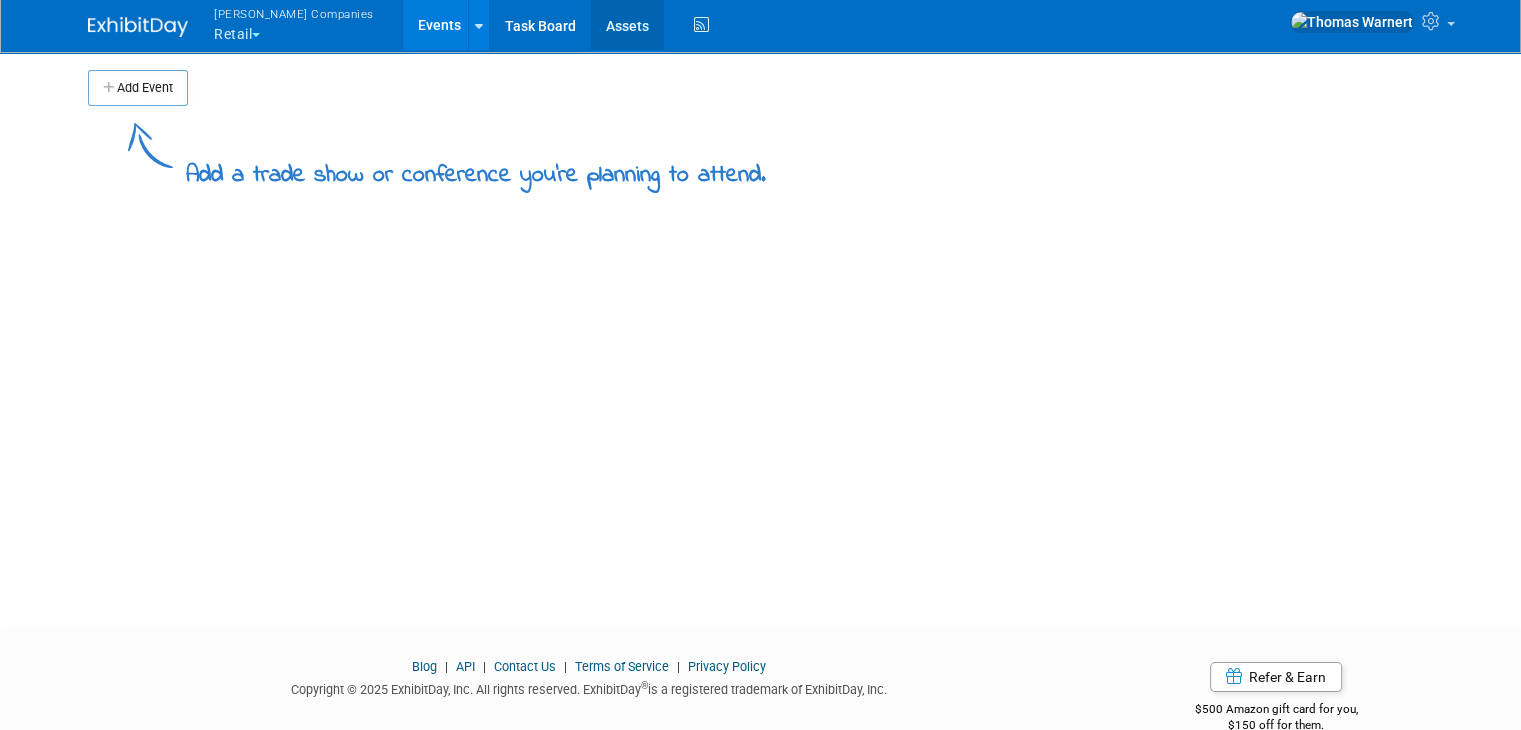 click on "Assets" at bounding box center [627, 25] 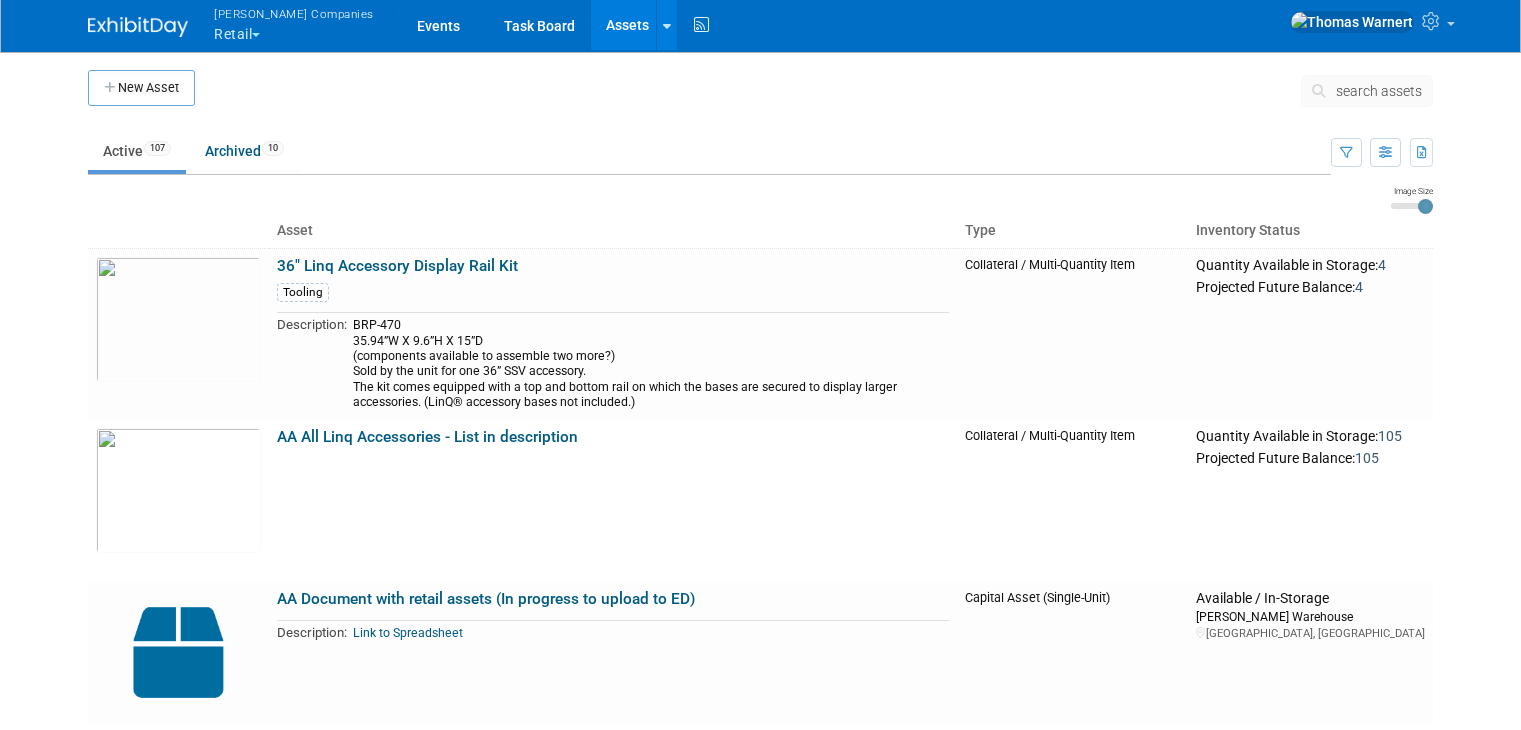 scroll, scrollTop: 0, scrollLeft: 0, axis: both 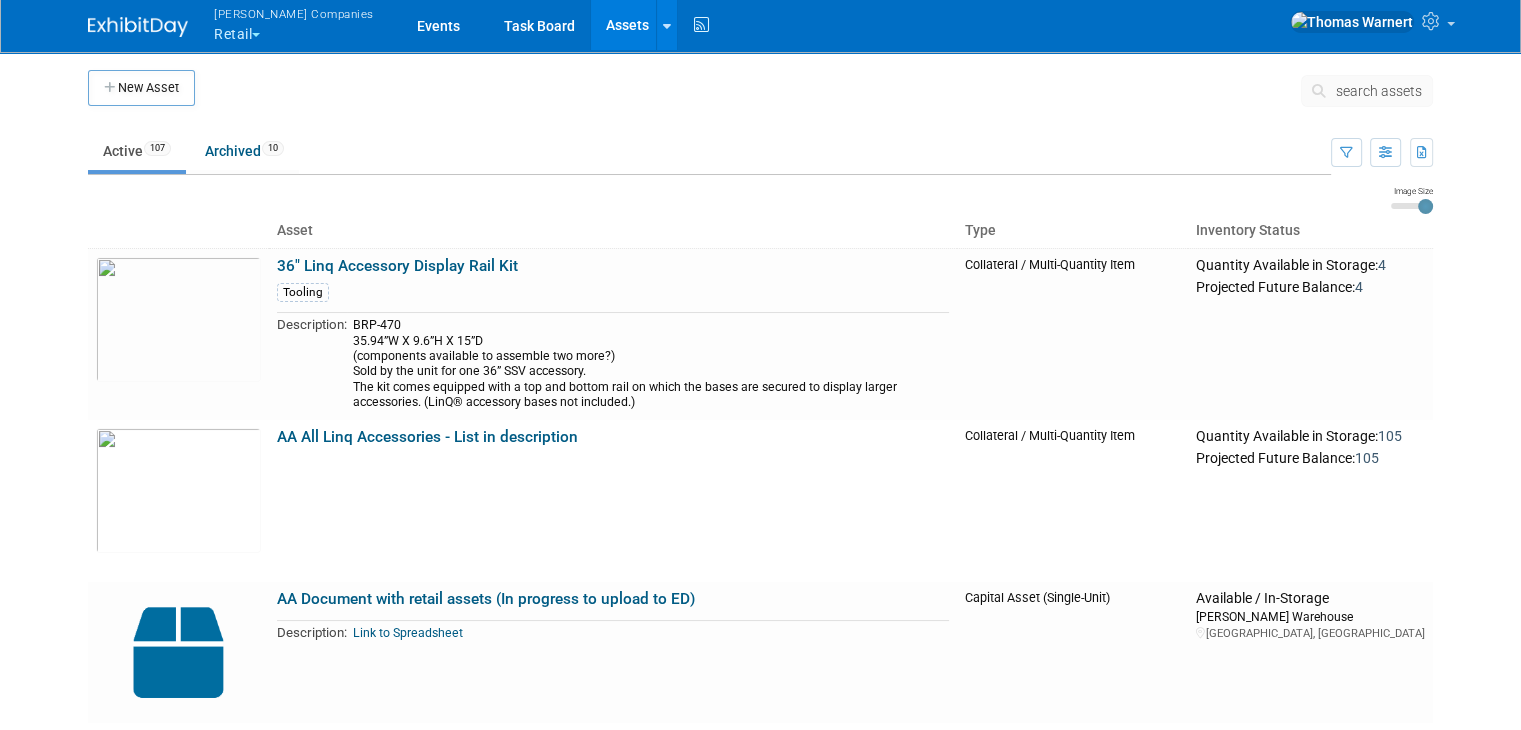 click on "search assets" at bounding box center [1379, 91] 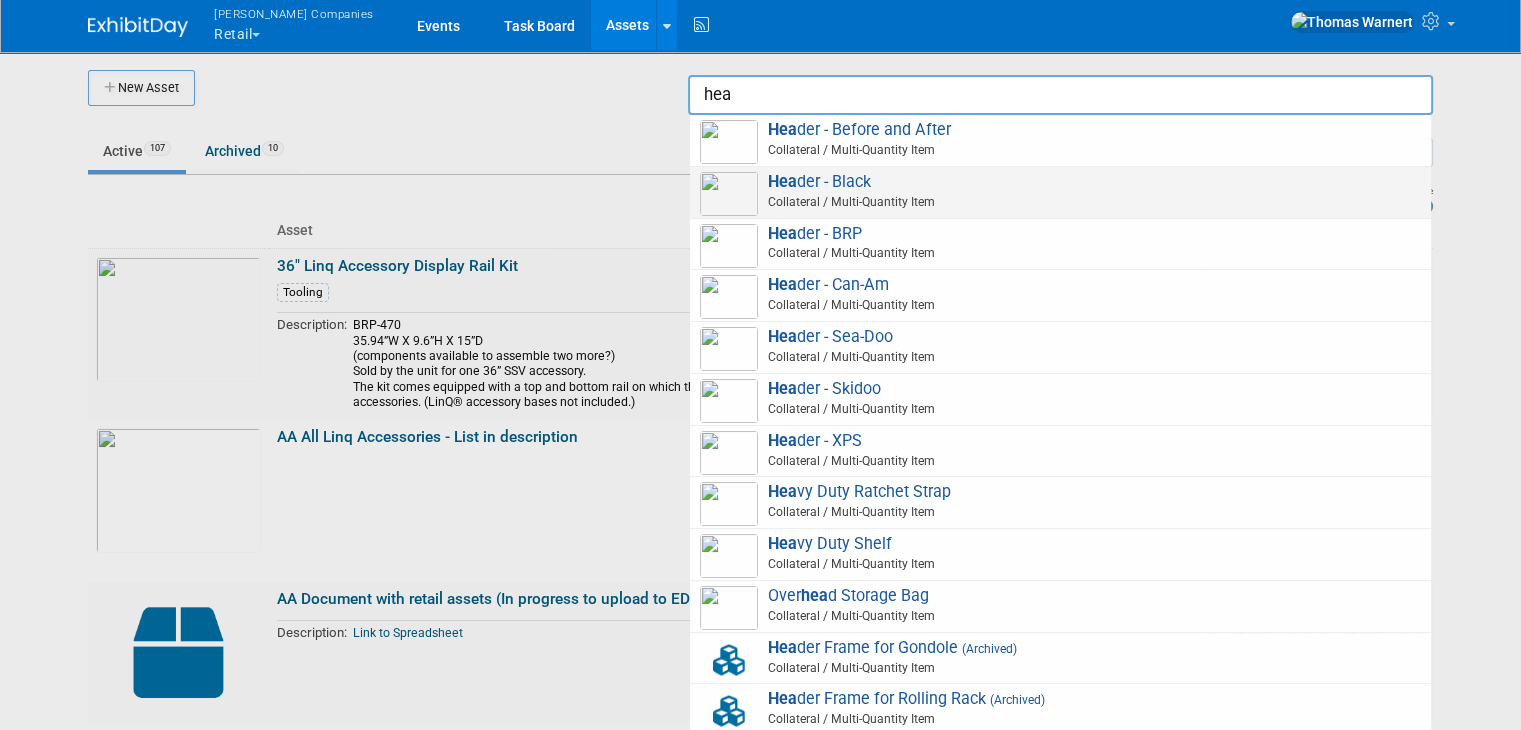 click on "Collateral / Multi-Quantity Item" at bounding box center (1063, 202) 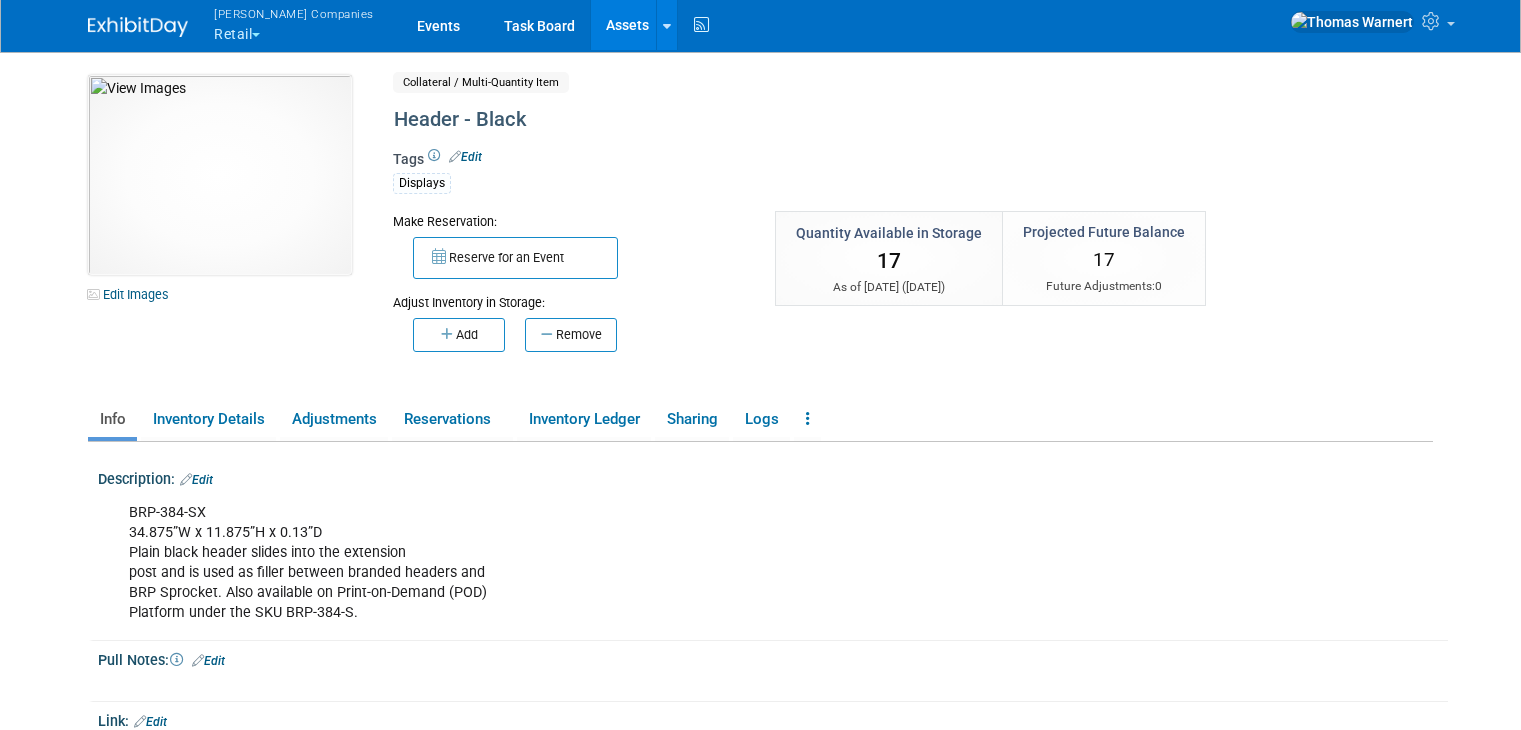 scroll, scrollTop: 0, scrollLeft: 0, axis: both 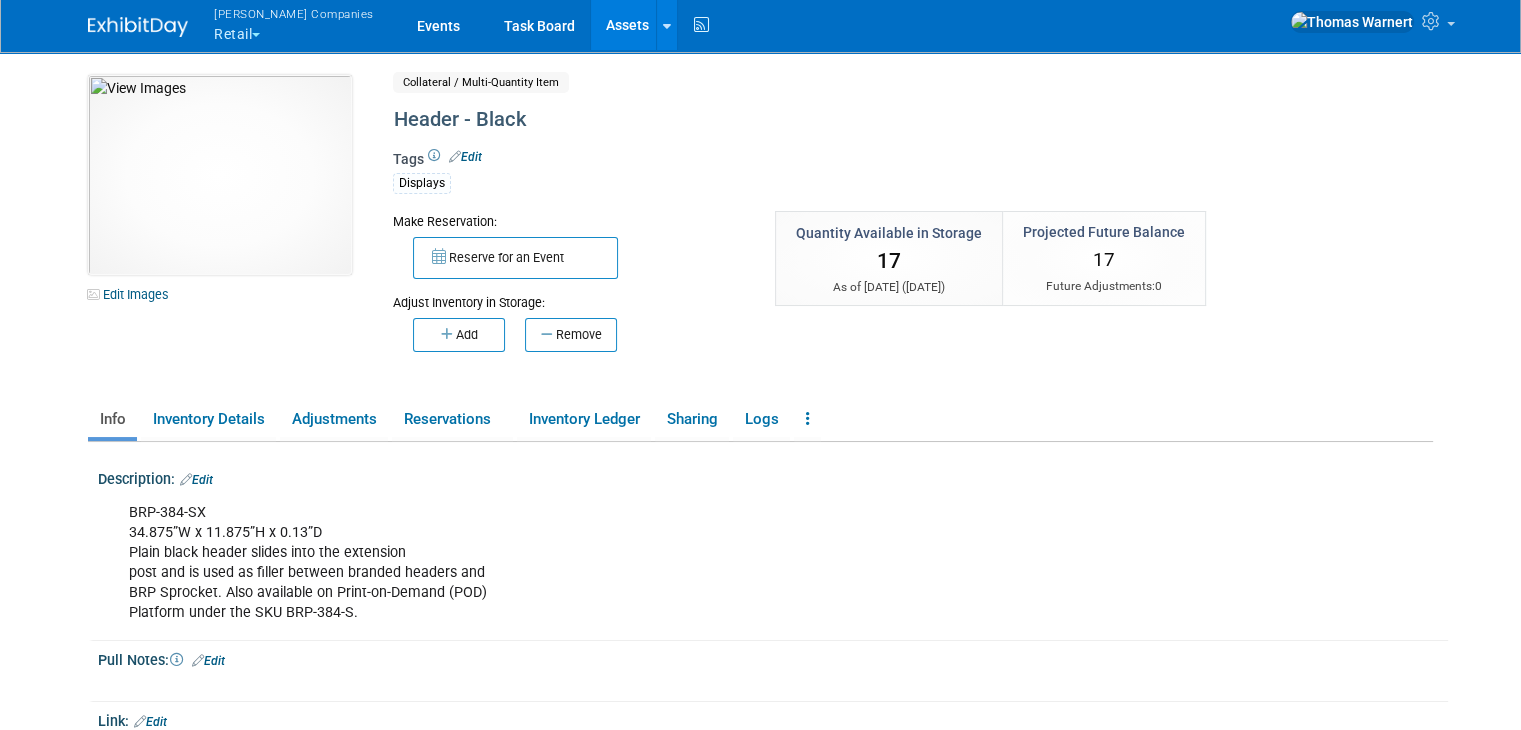 click on "Assets" at bounding box center [627, 25] 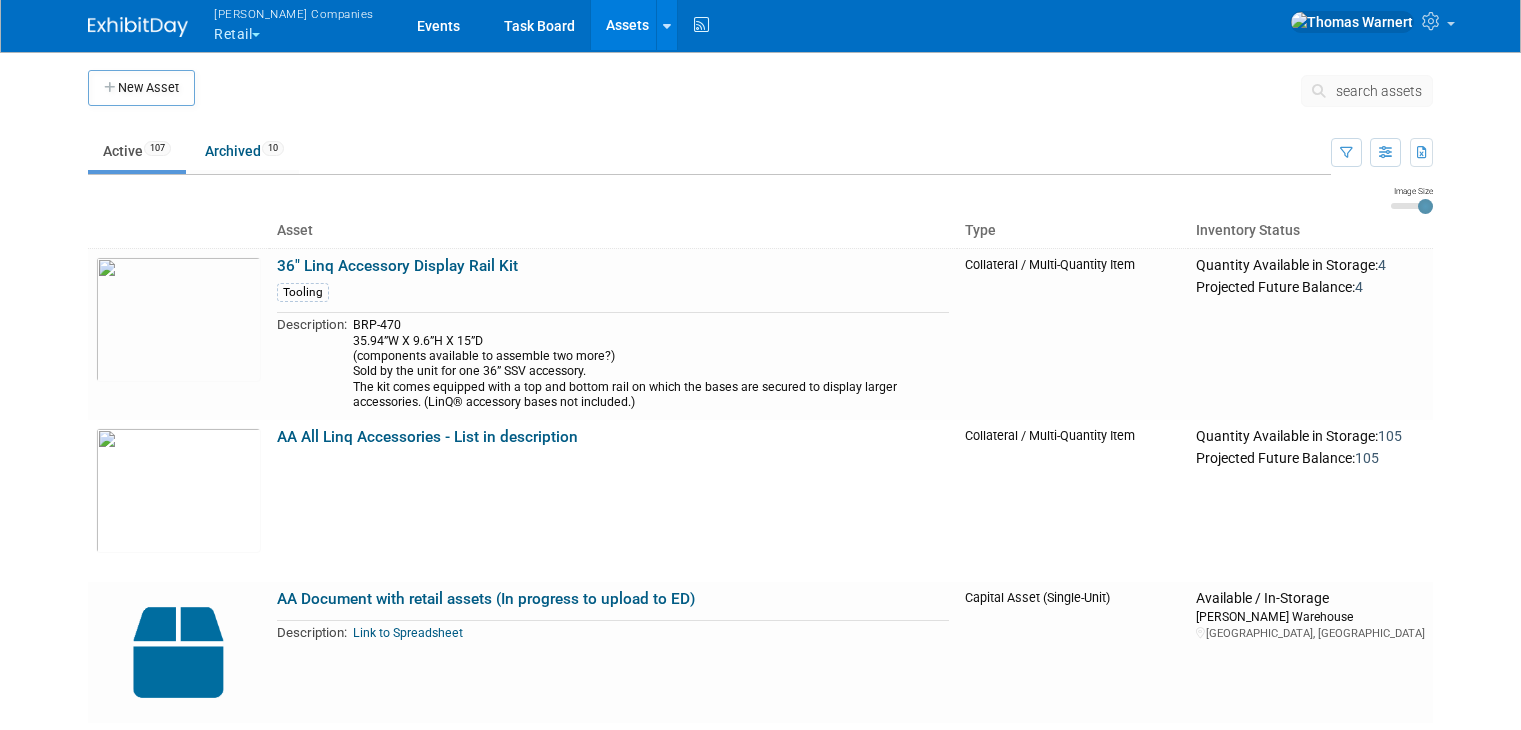 scroll, scrollTop: 0, scrollLeft: 0, axis: both 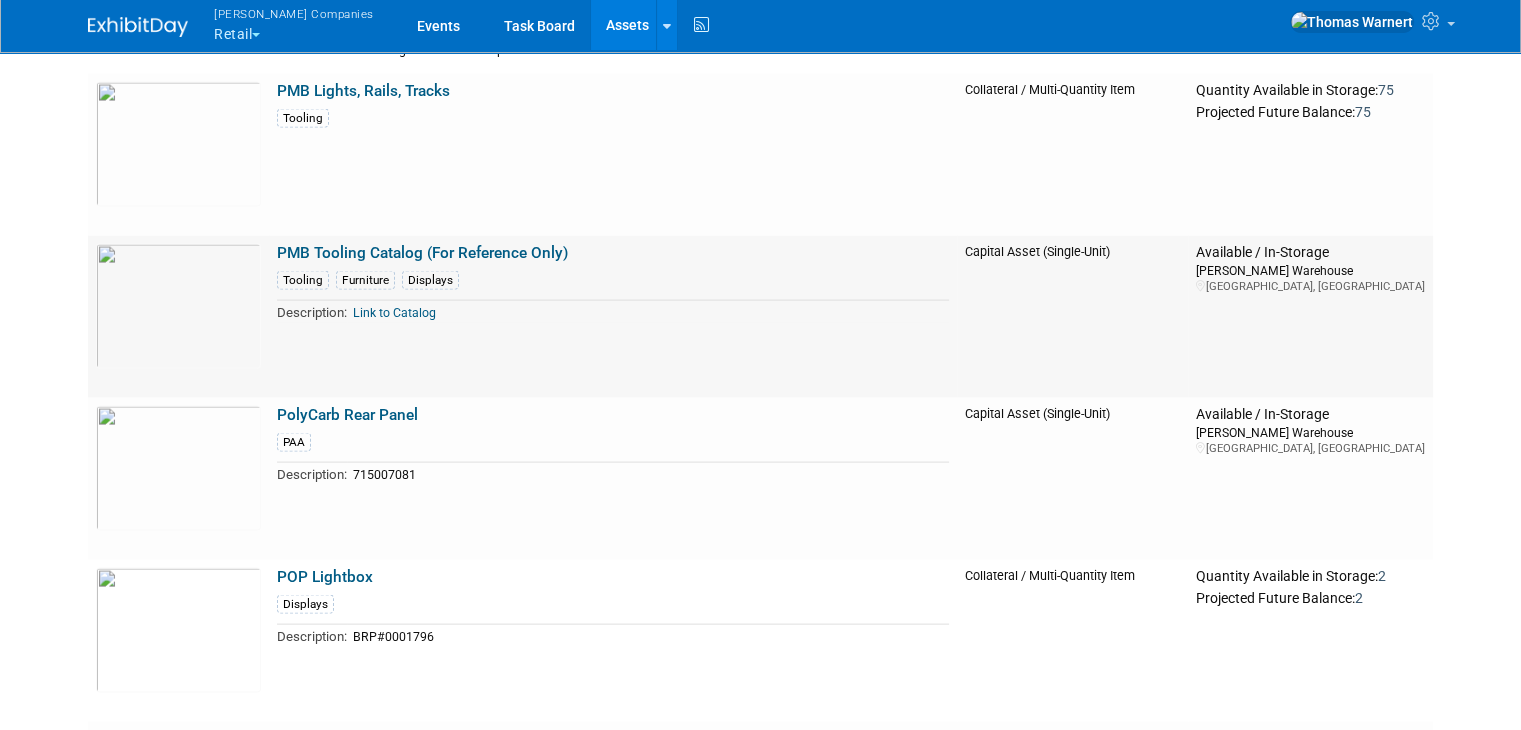 click on "Link to Catalog" at bounding box center (394, 313) 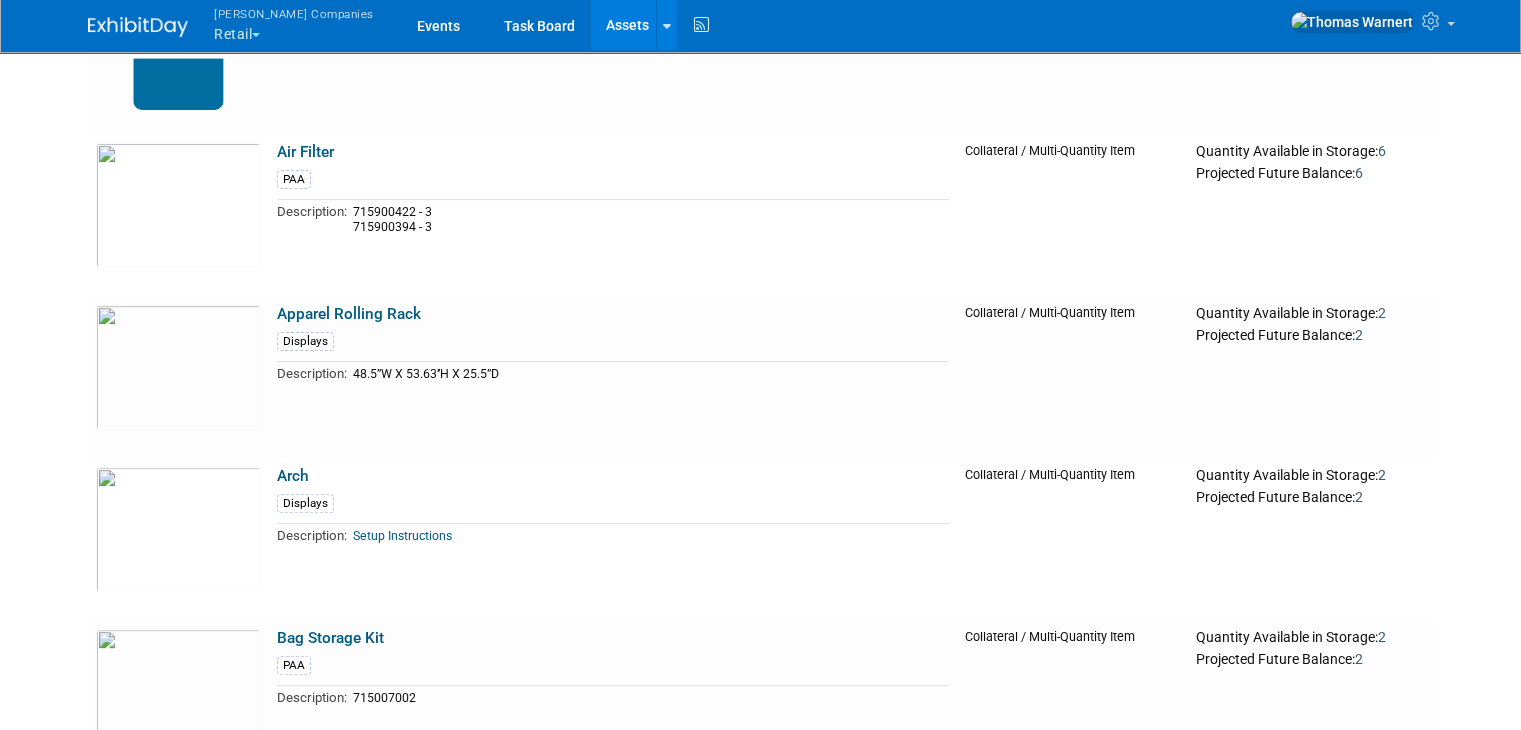 scroll, scrollTop: 0, scrollLeft: 0, axis: both 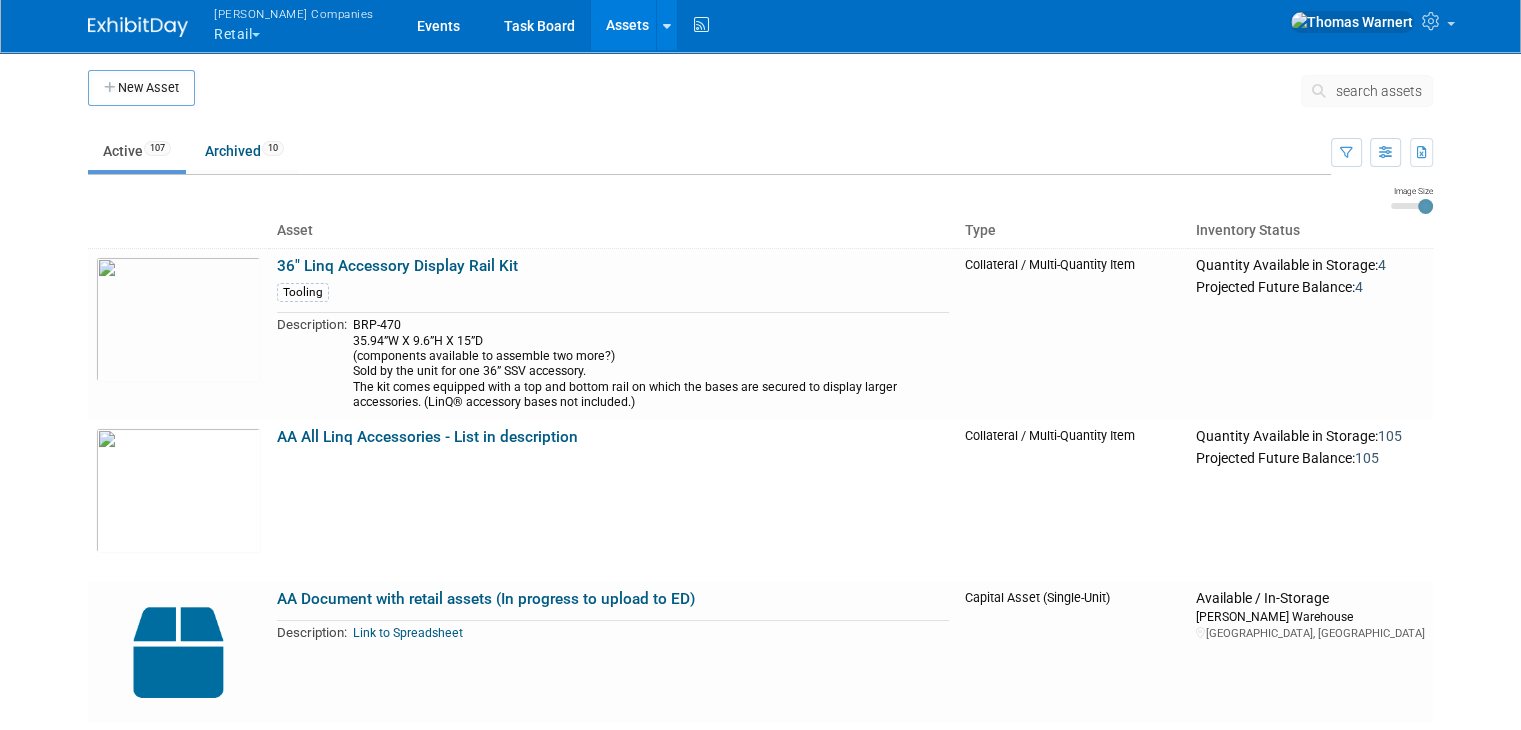 click on "search assets" at bounding box center [1379, 91] 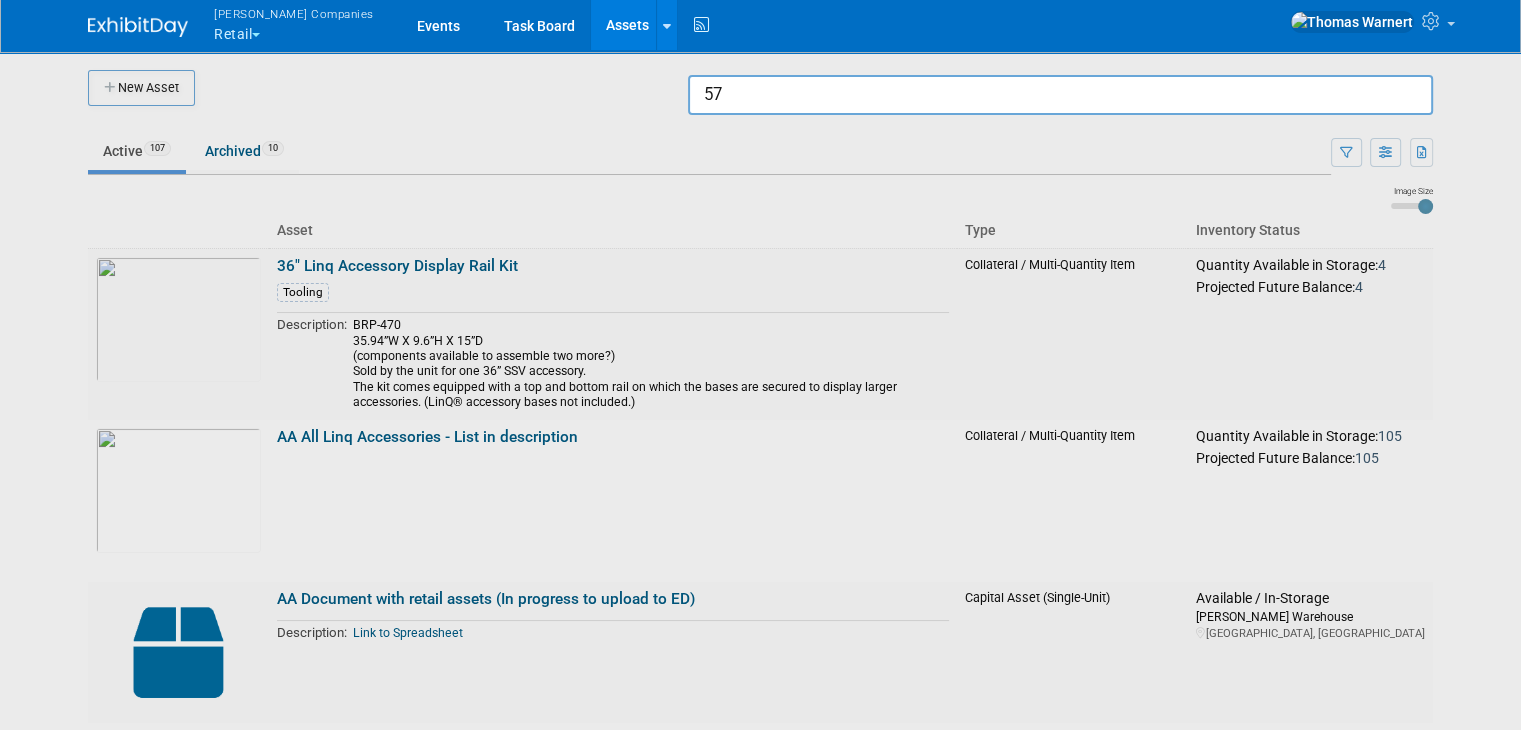 type on "5" 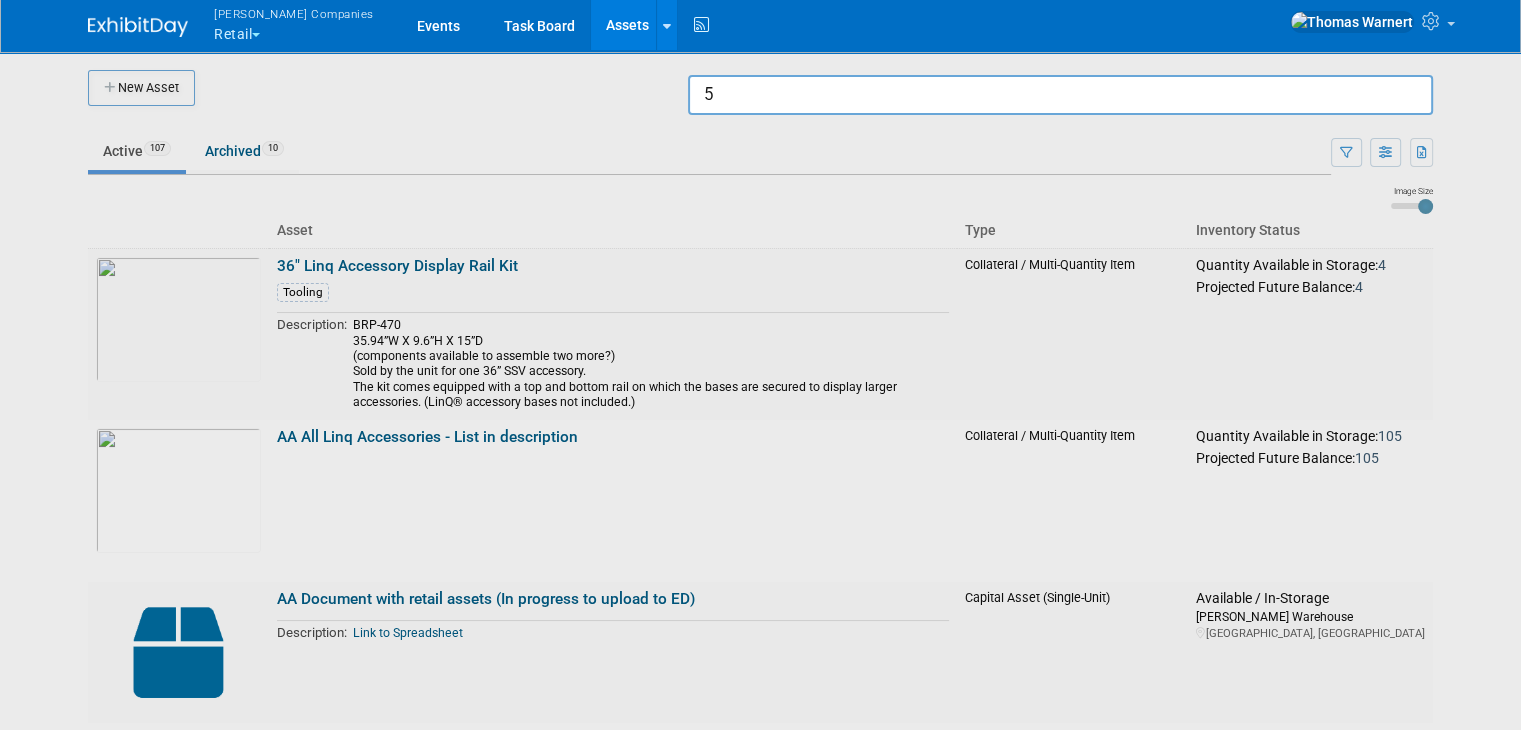 type 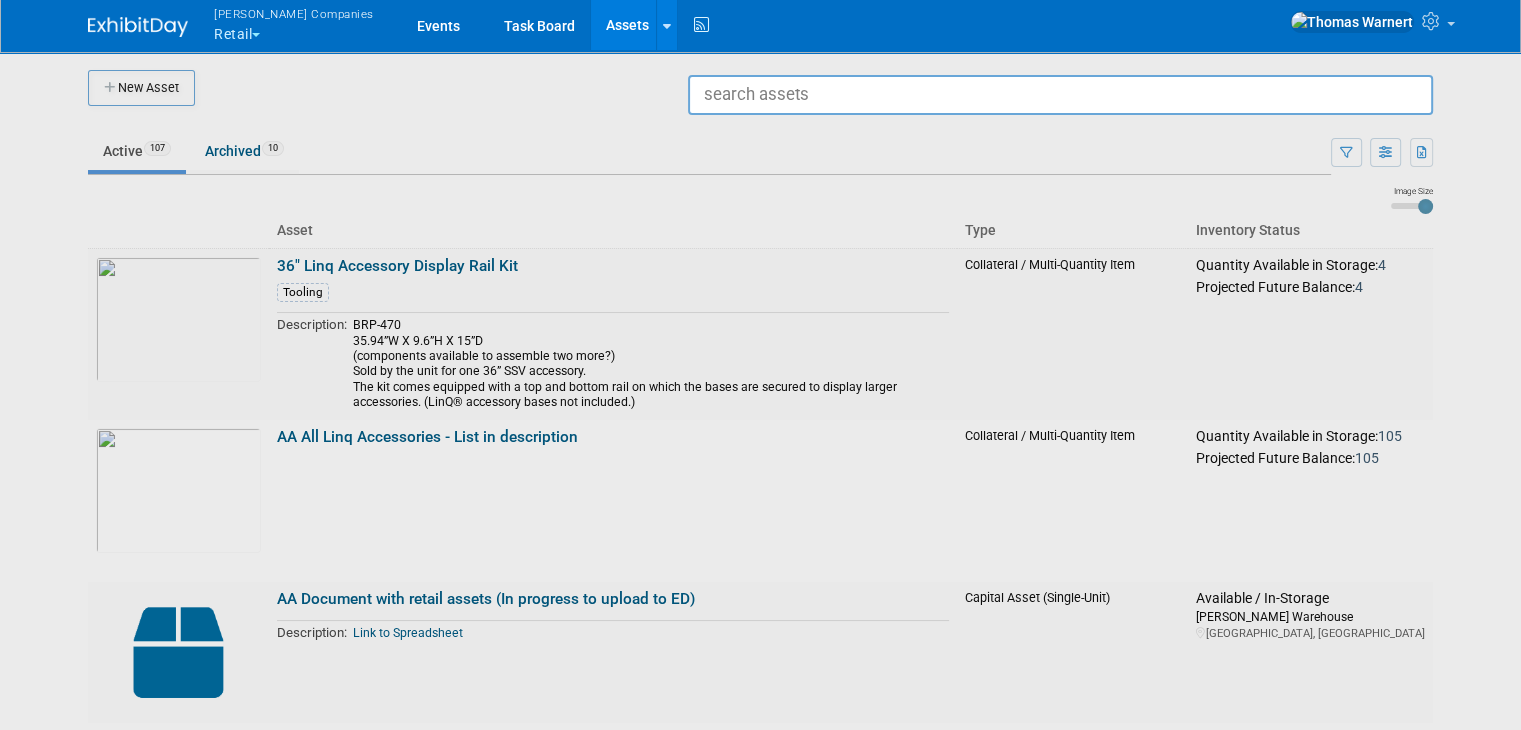 click at bounding box center (761, 365) 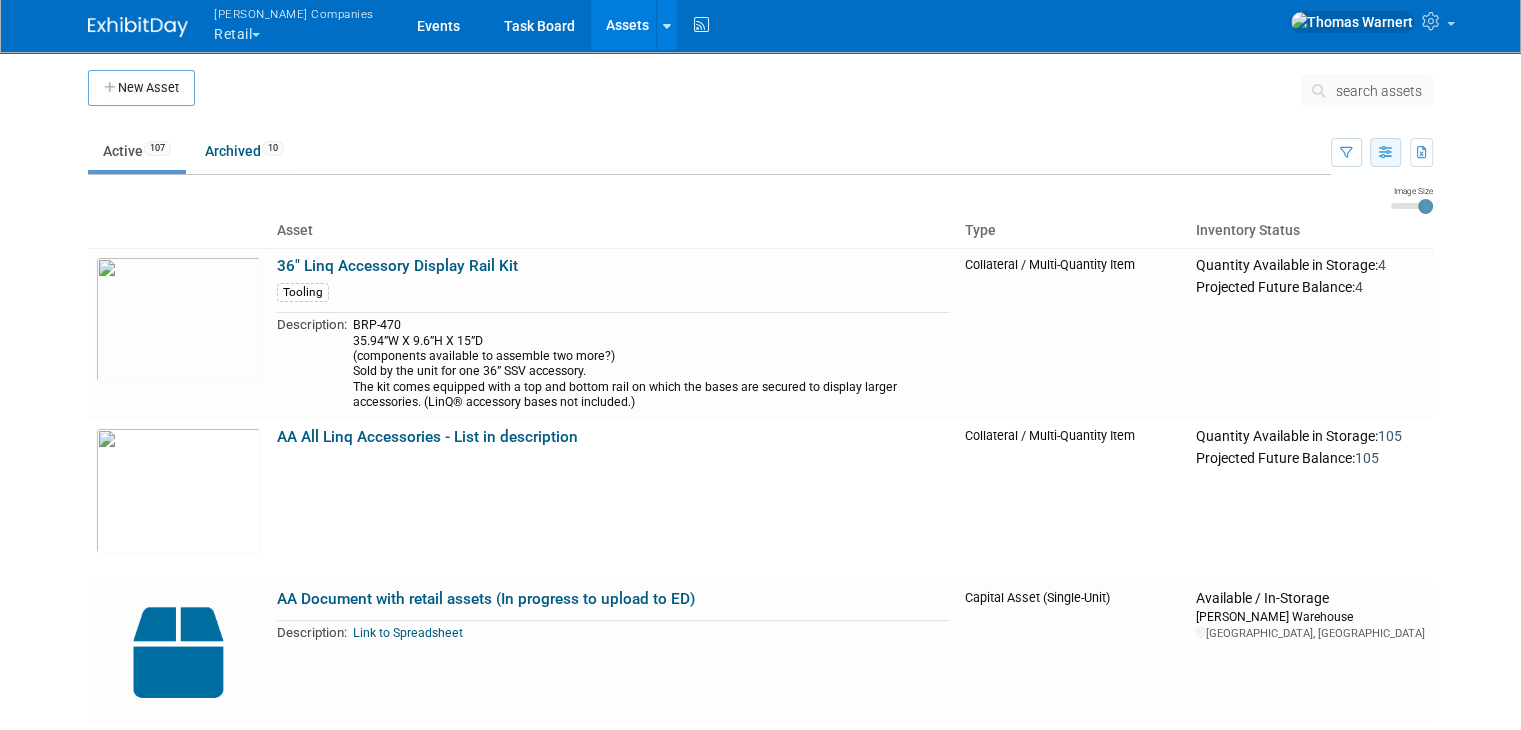 click at bounding box center [1385, 153] 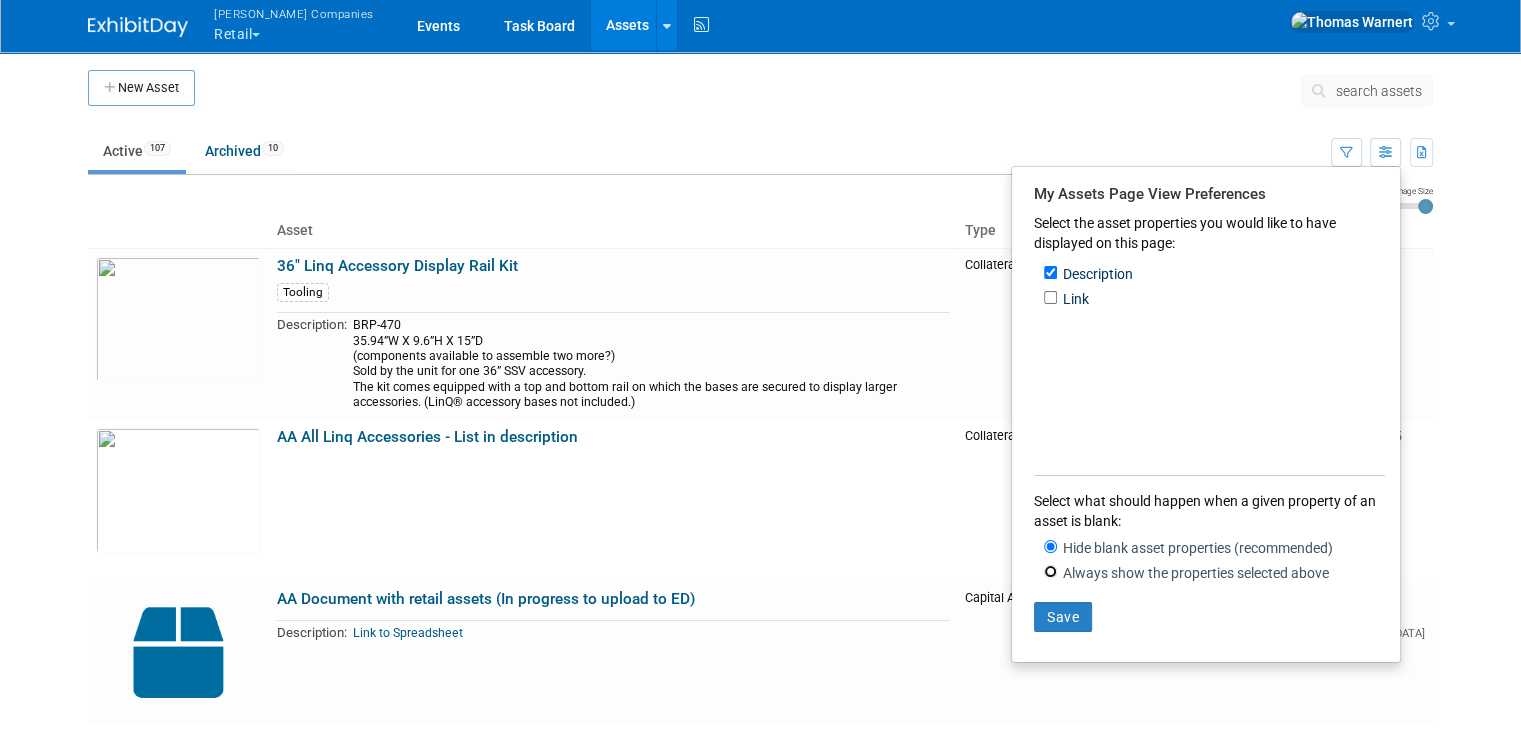 click on "Always show the properties selected above" at bounding box center (1050, 571) 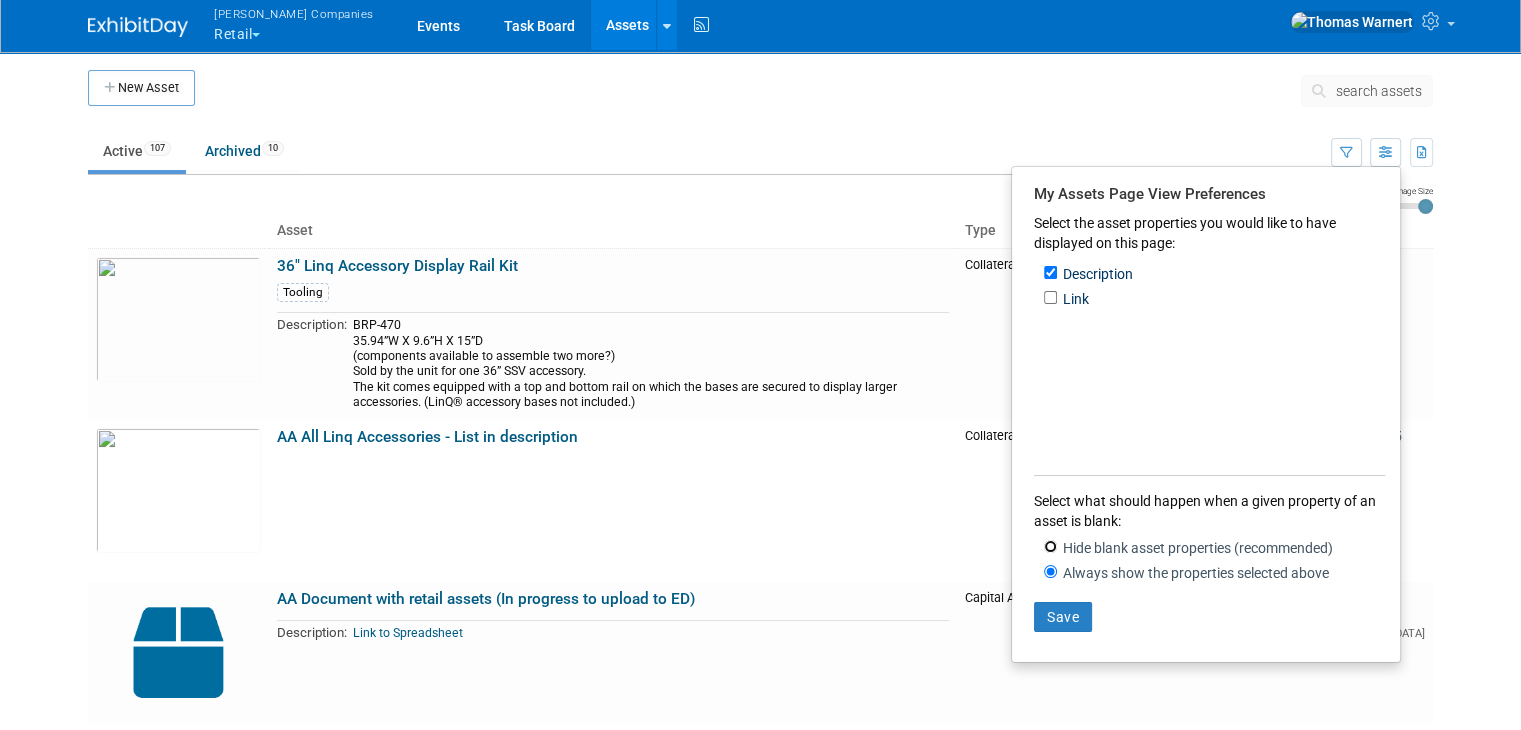 click on "Hide blank asset properties (recommended)" at bounding box center [1050, 546] 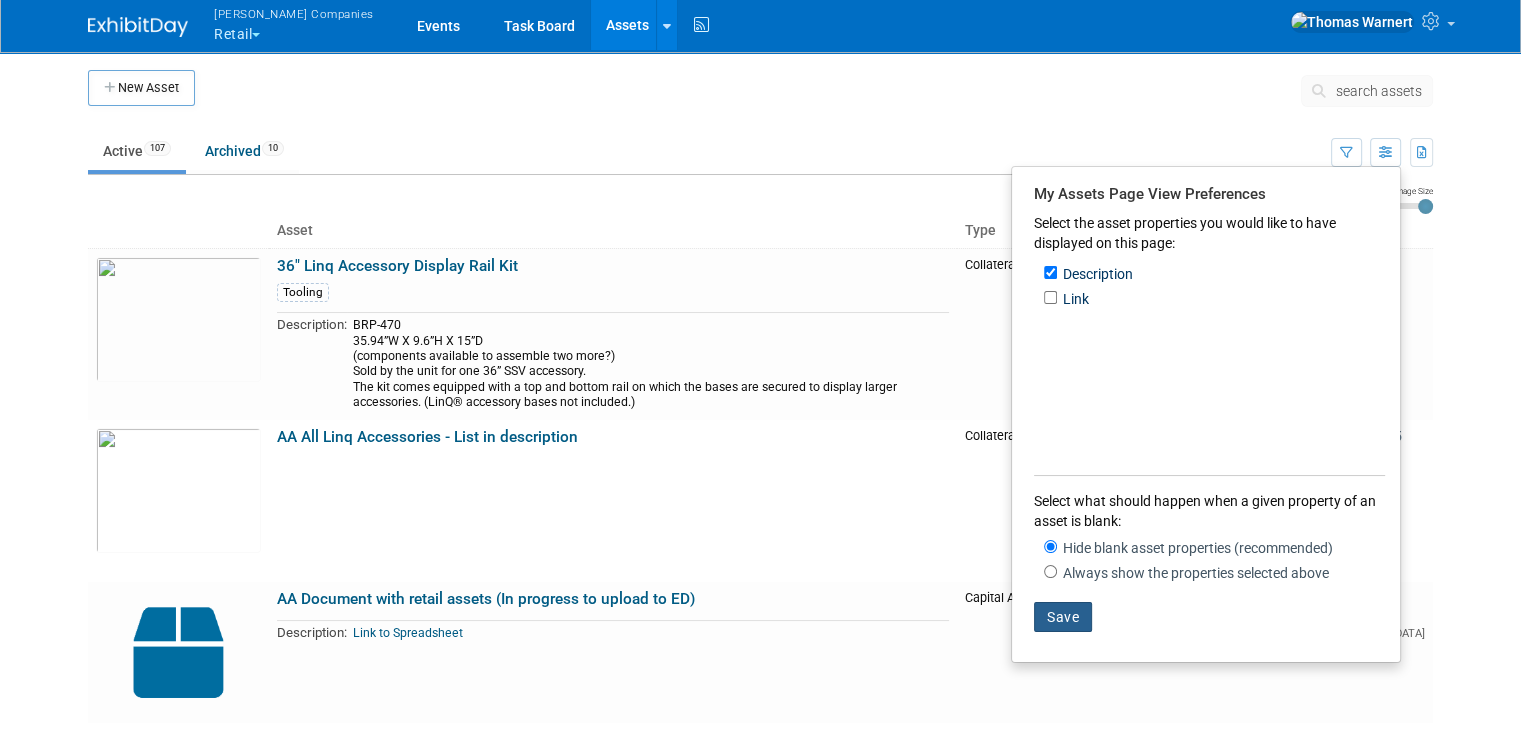 click on "Save" at bounding box center [1063, 617] 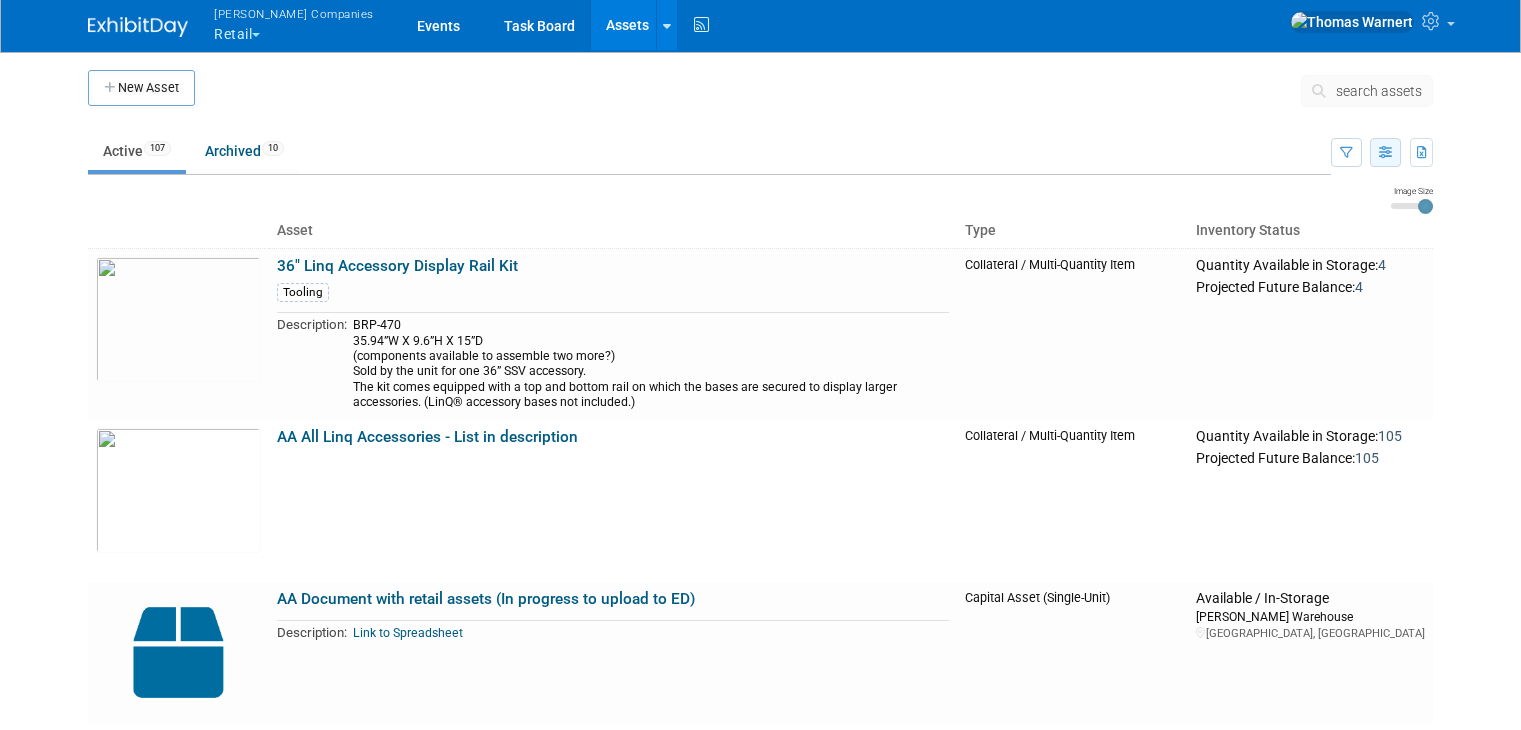scroll, scrollTop: 0, scrollLeft: 0, axis: both 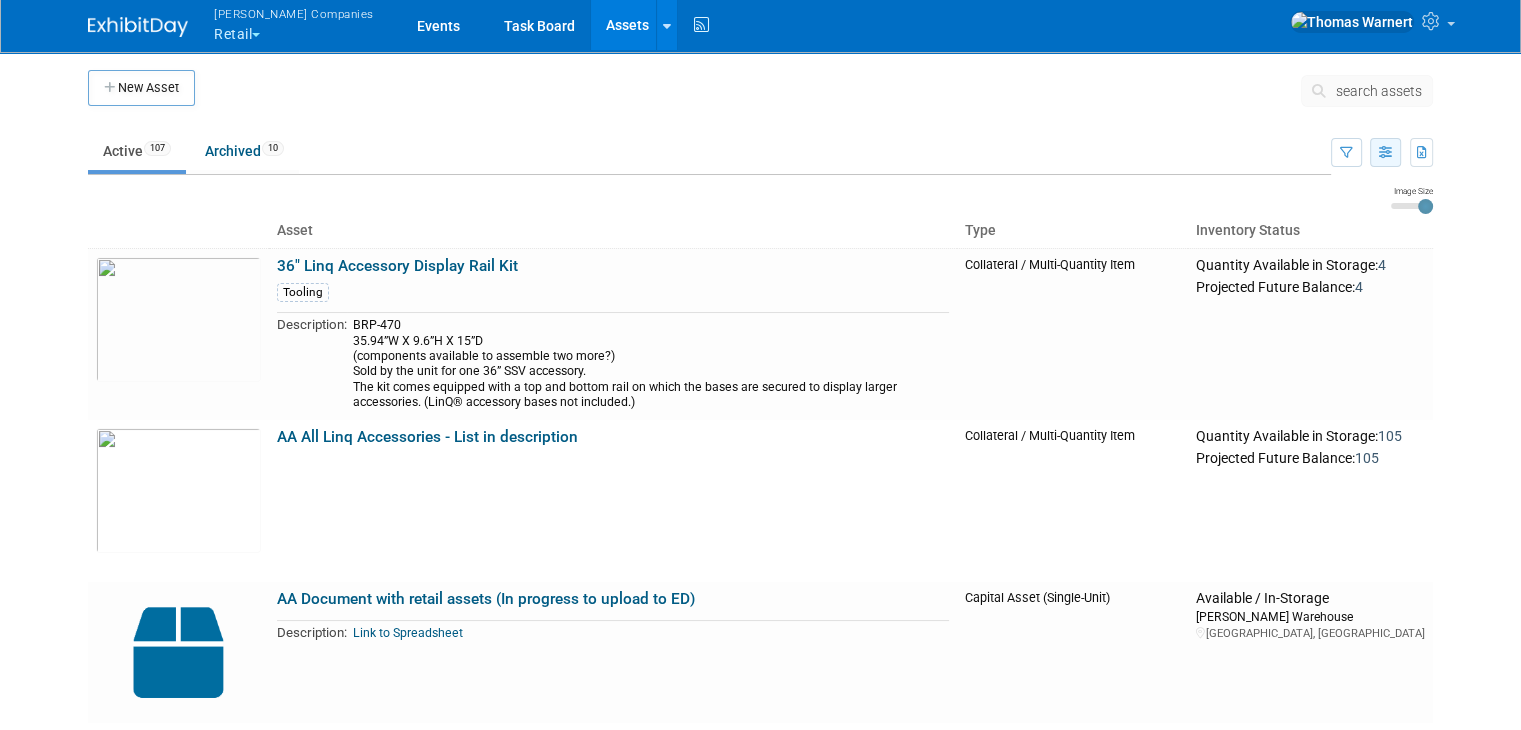 click at bounding box center (1385, 153) 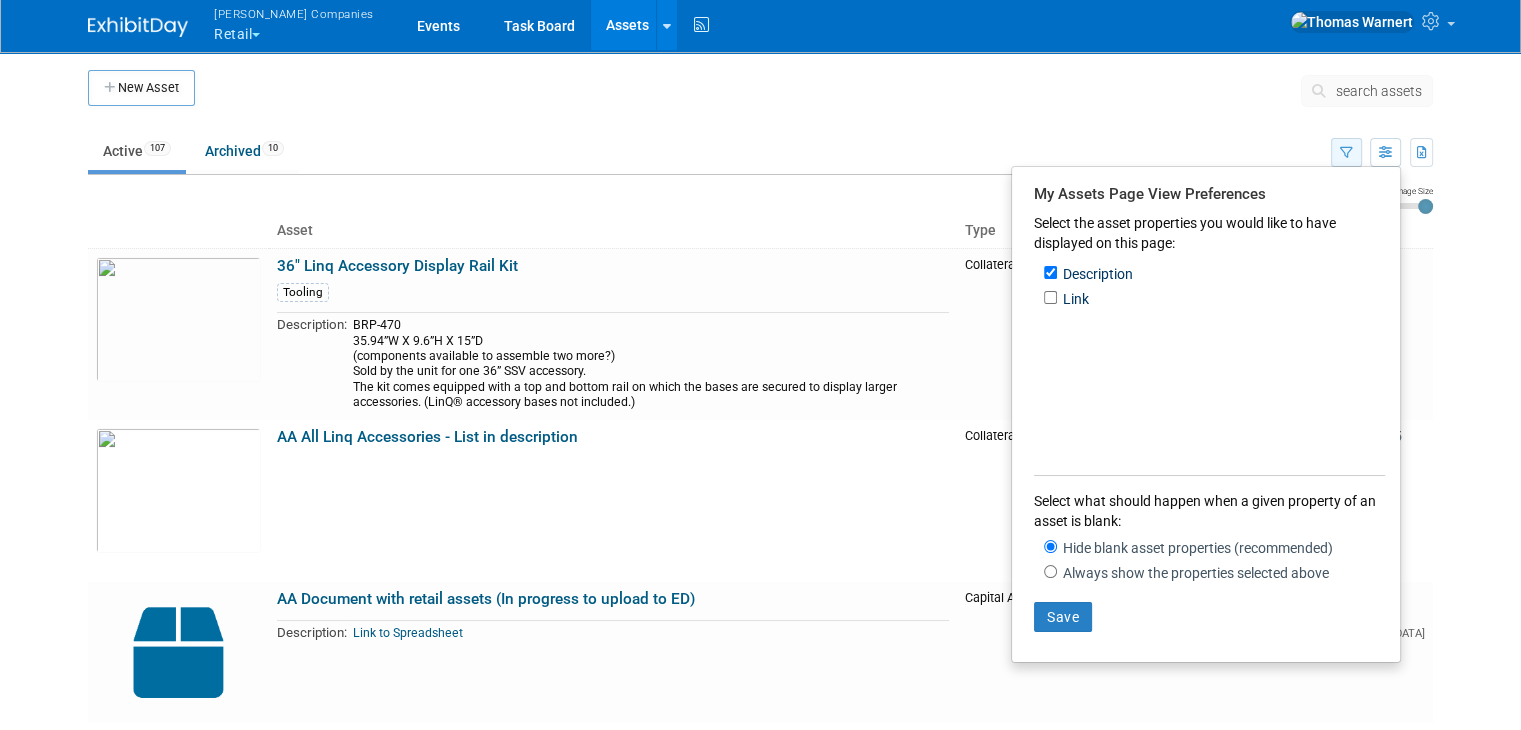 click at bounding box center (1346, 152) 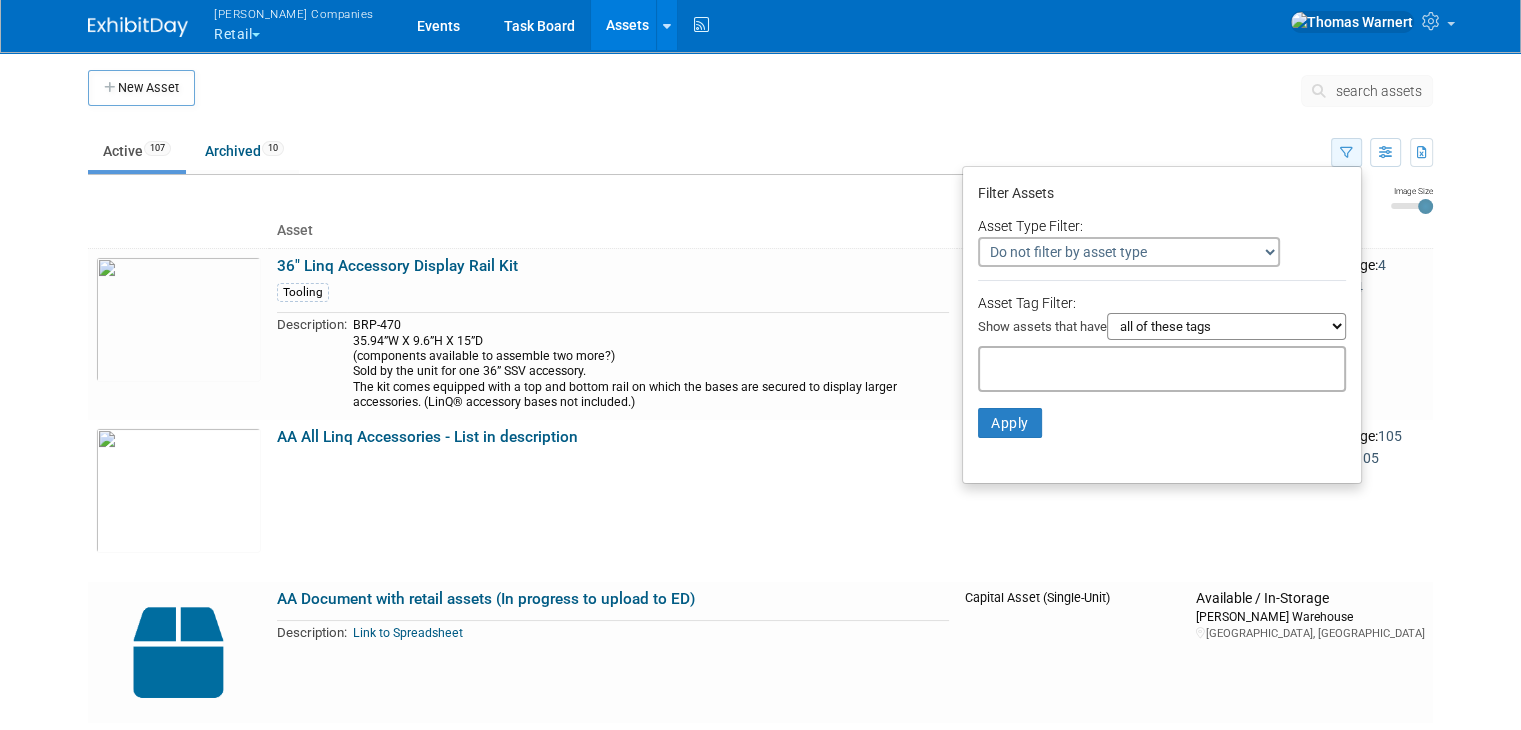 click at bounding box center [1346, 153] 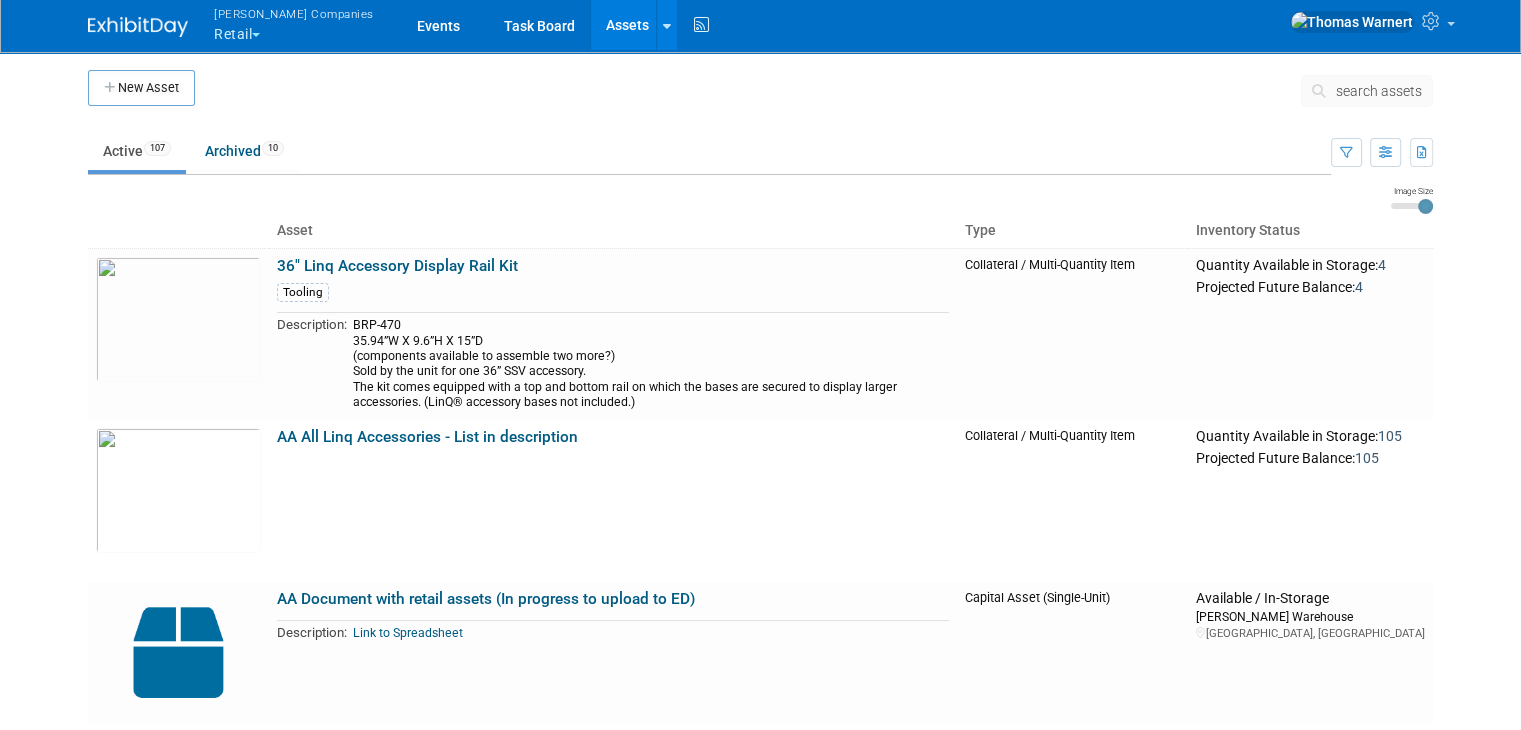 click on "search assets" at bounding box center [1379, 91] 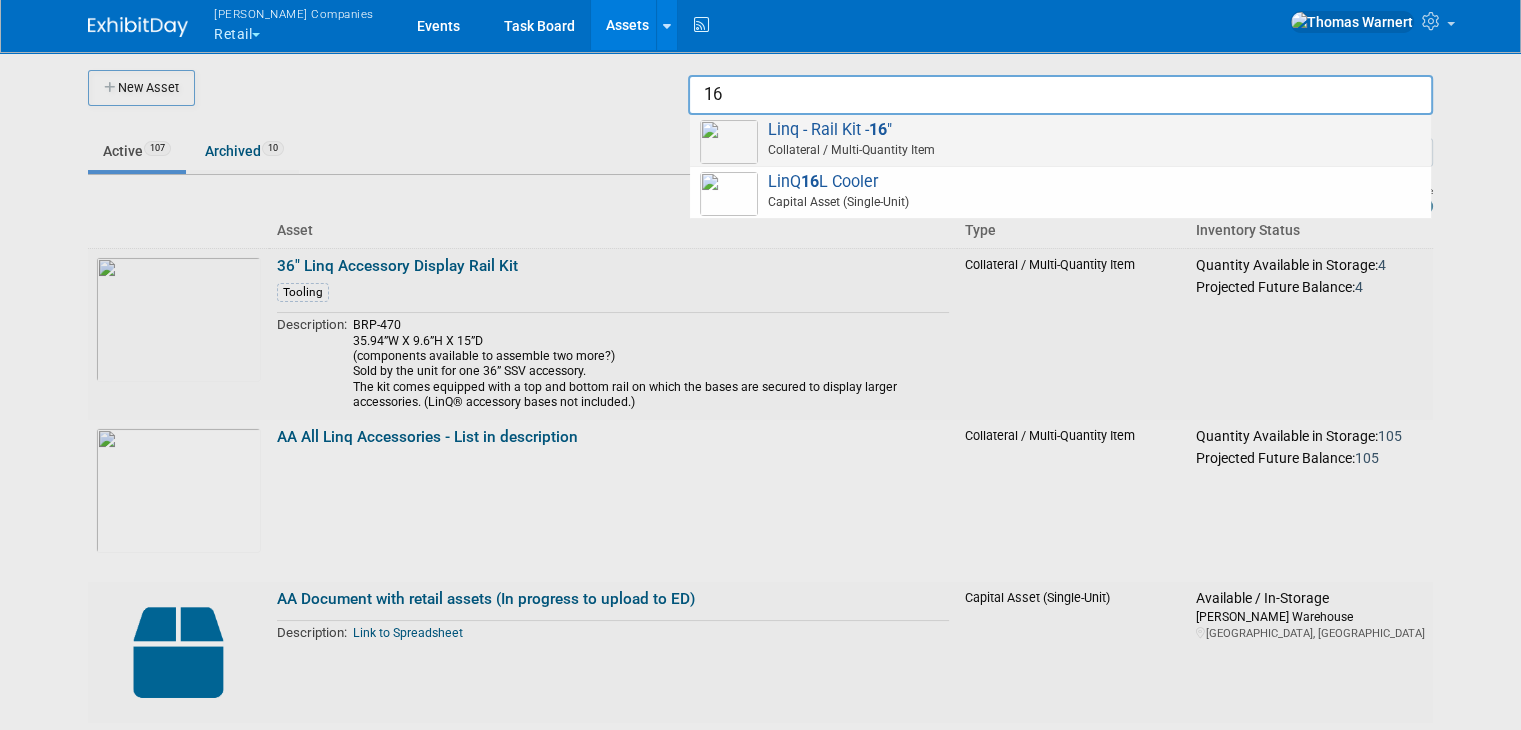 click on "16" at bounding box center [878, 129] 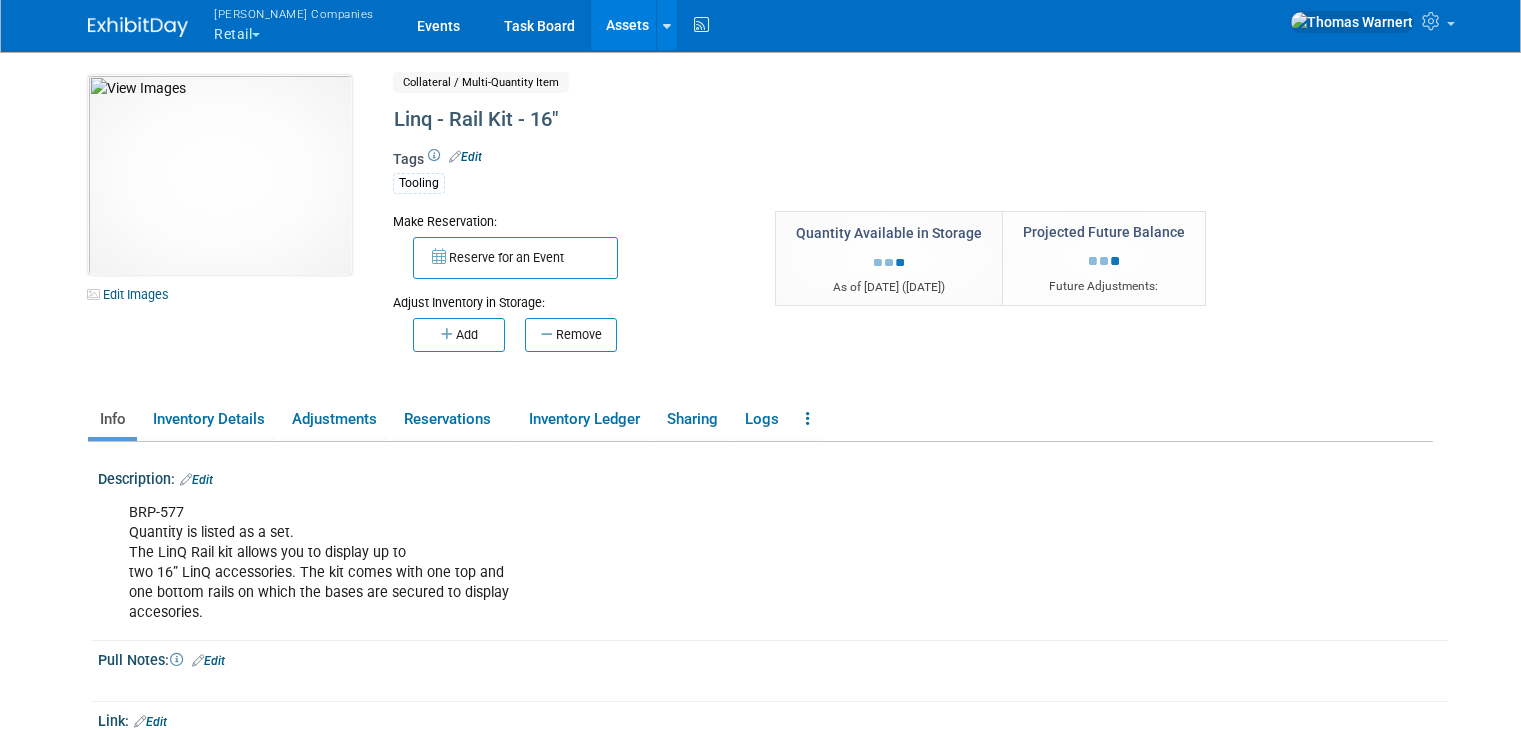 scroll, scrollTop: 0, scrollLeft: 0, axis: both 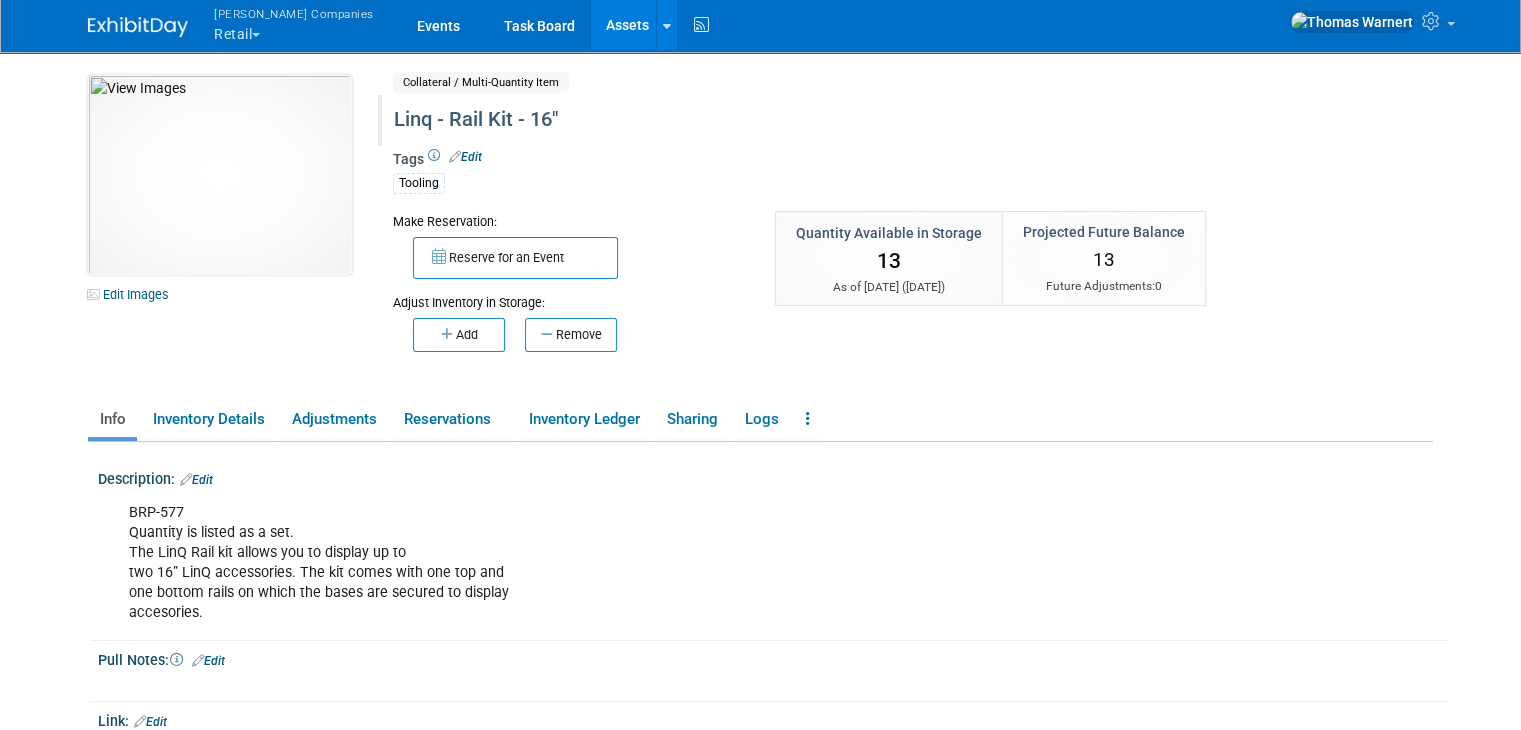 click on "Linq - Rail Kit - 16"" at bounding box center [836, 120] 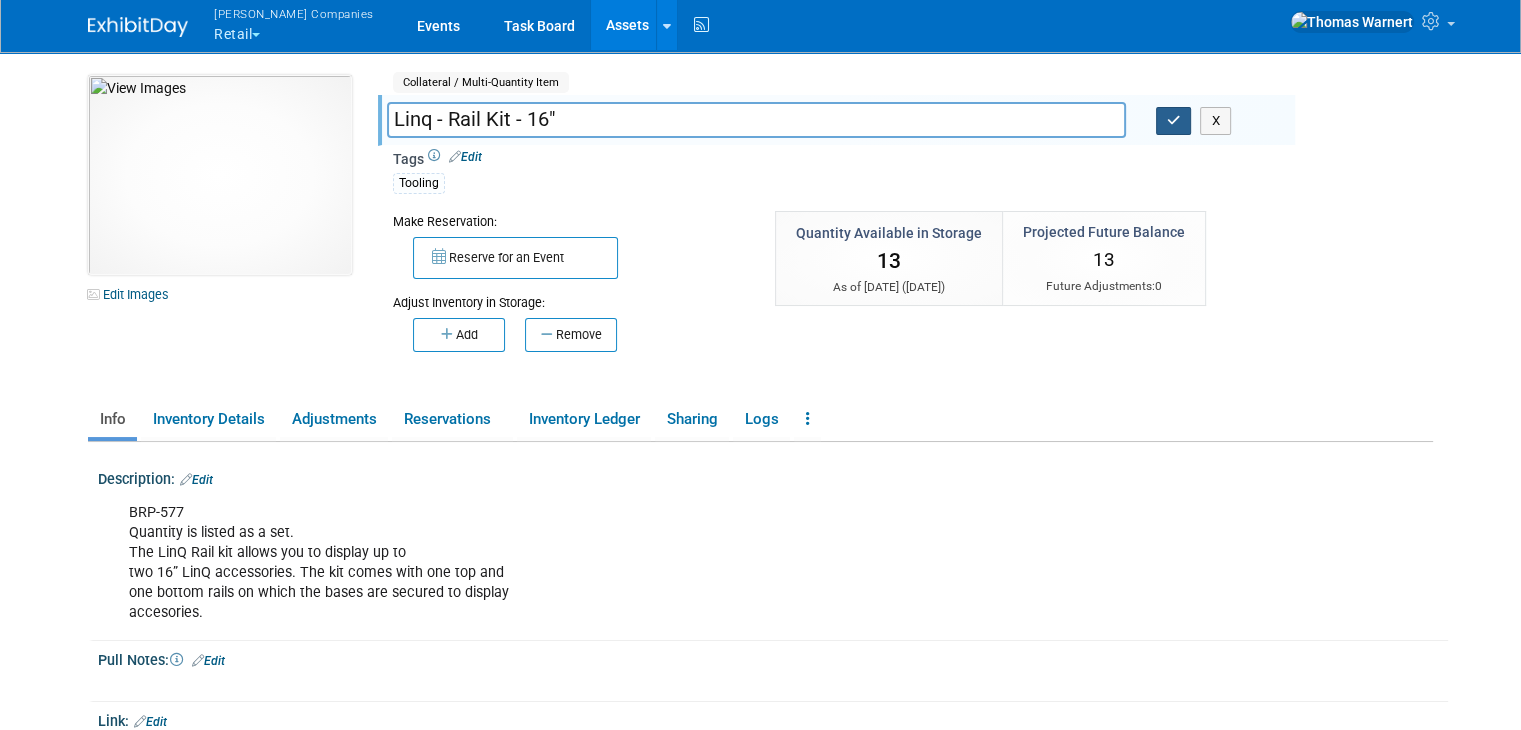 click at bounding box center (1174, 120) 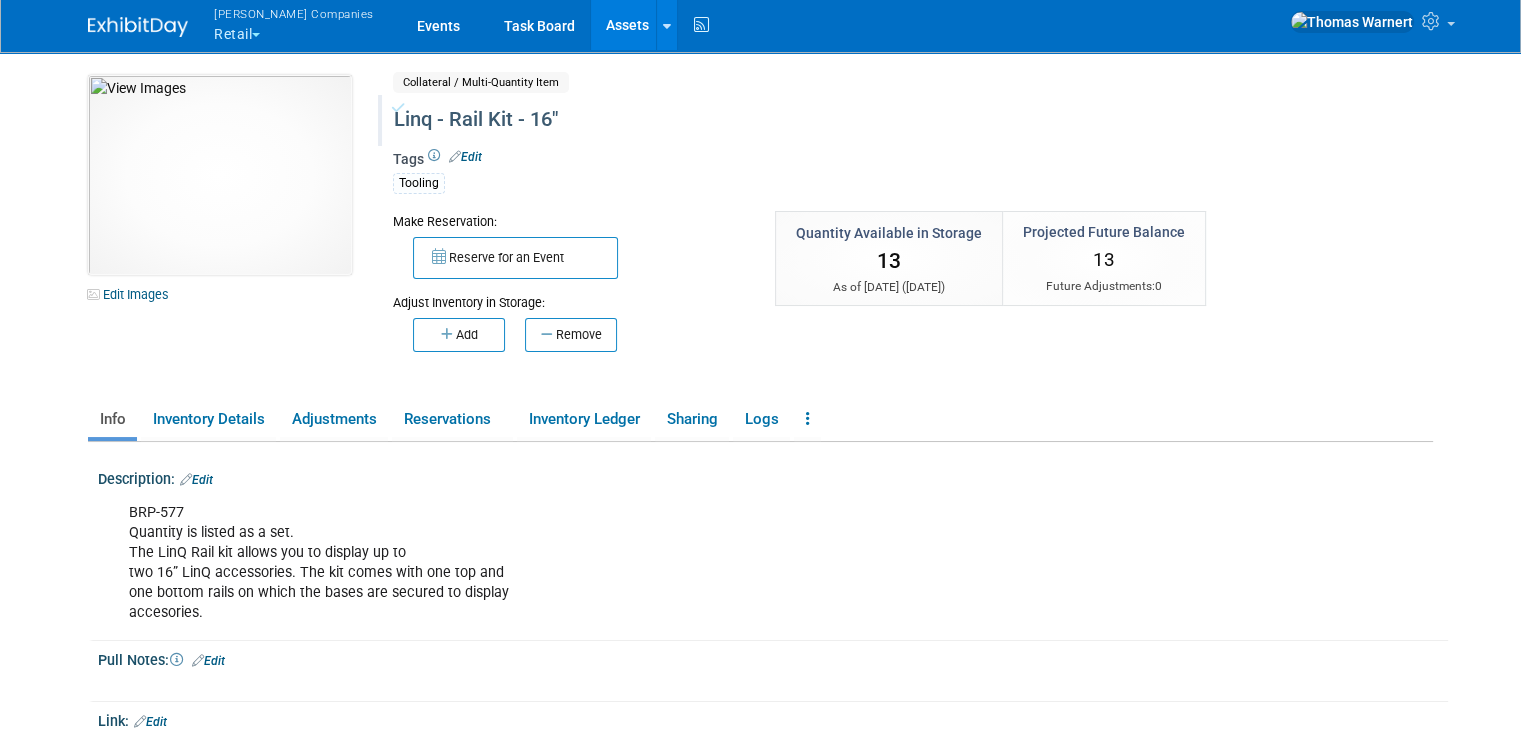 click on "Assets" at bounding box center (627, 25) 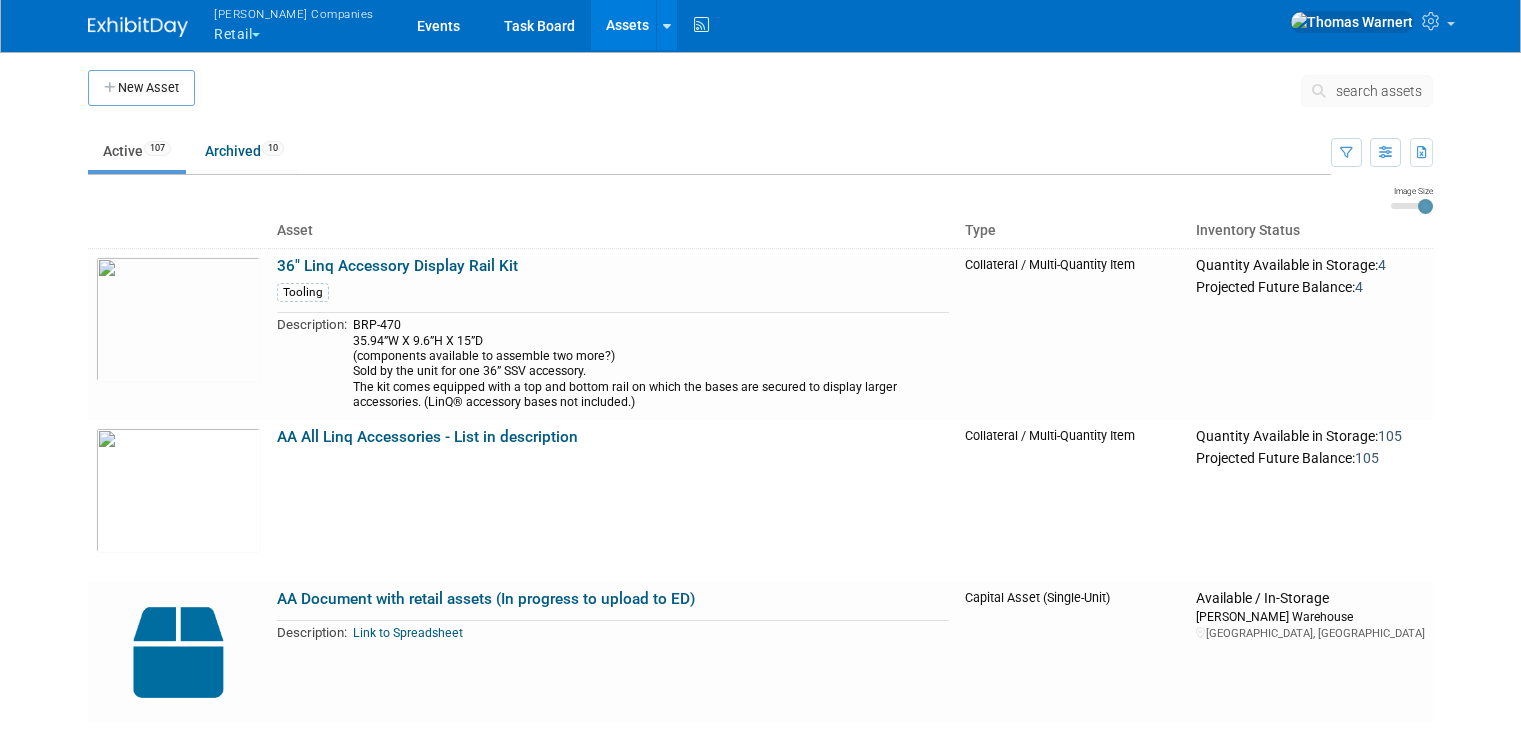 scroll, scrollTop: 0, scrollLeft: 0, axis: both 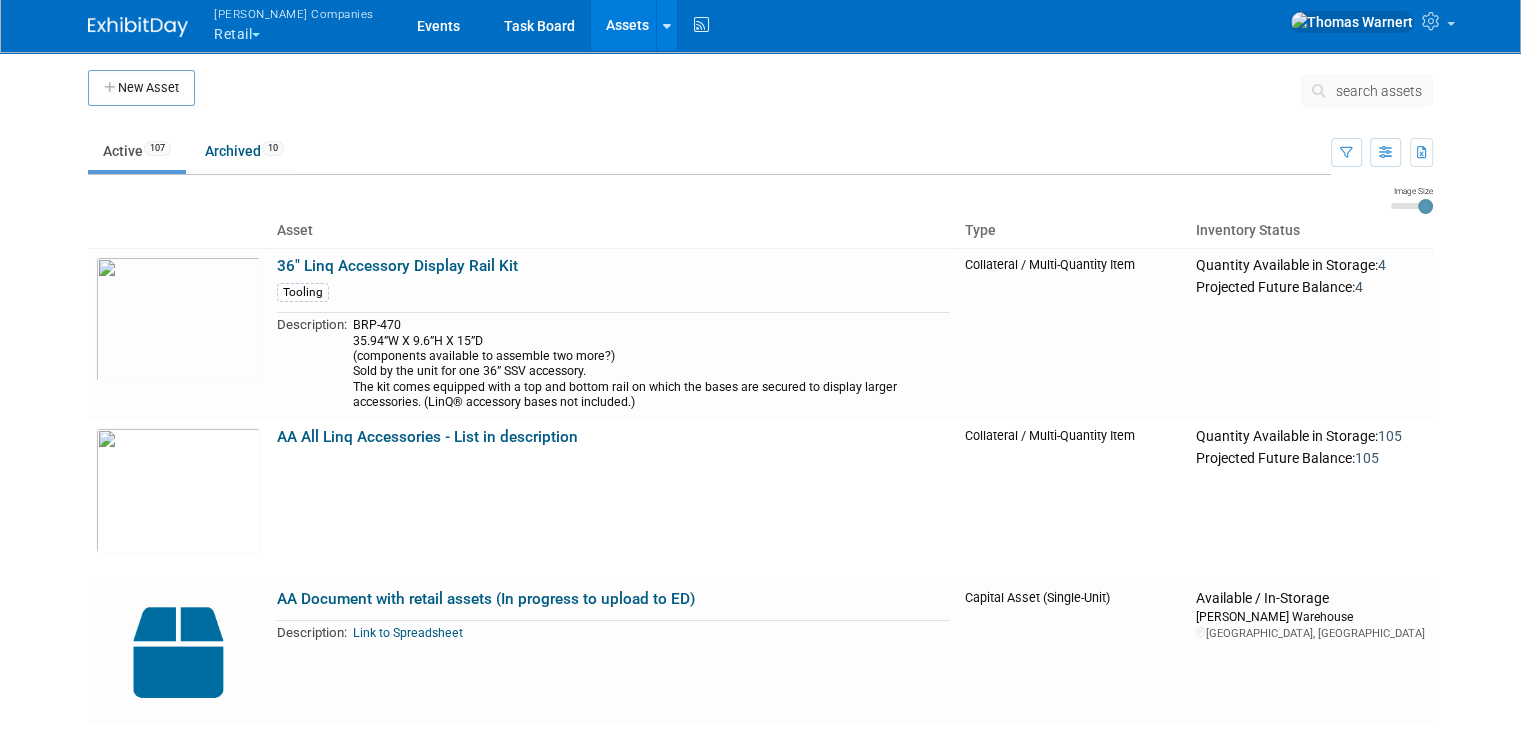 click on "search assets" at bounding box center (1379, 91) 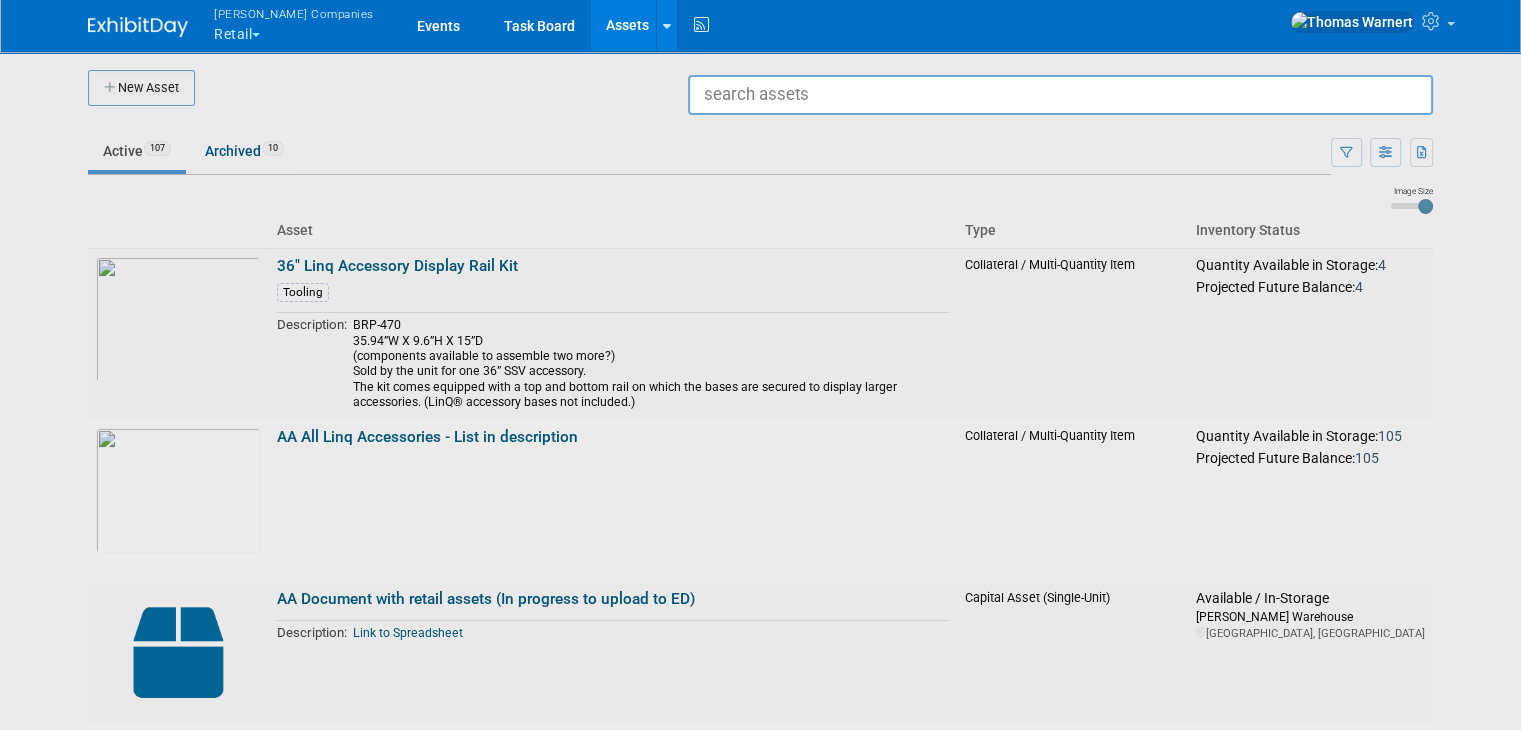 click at bounding box center (761, 365) 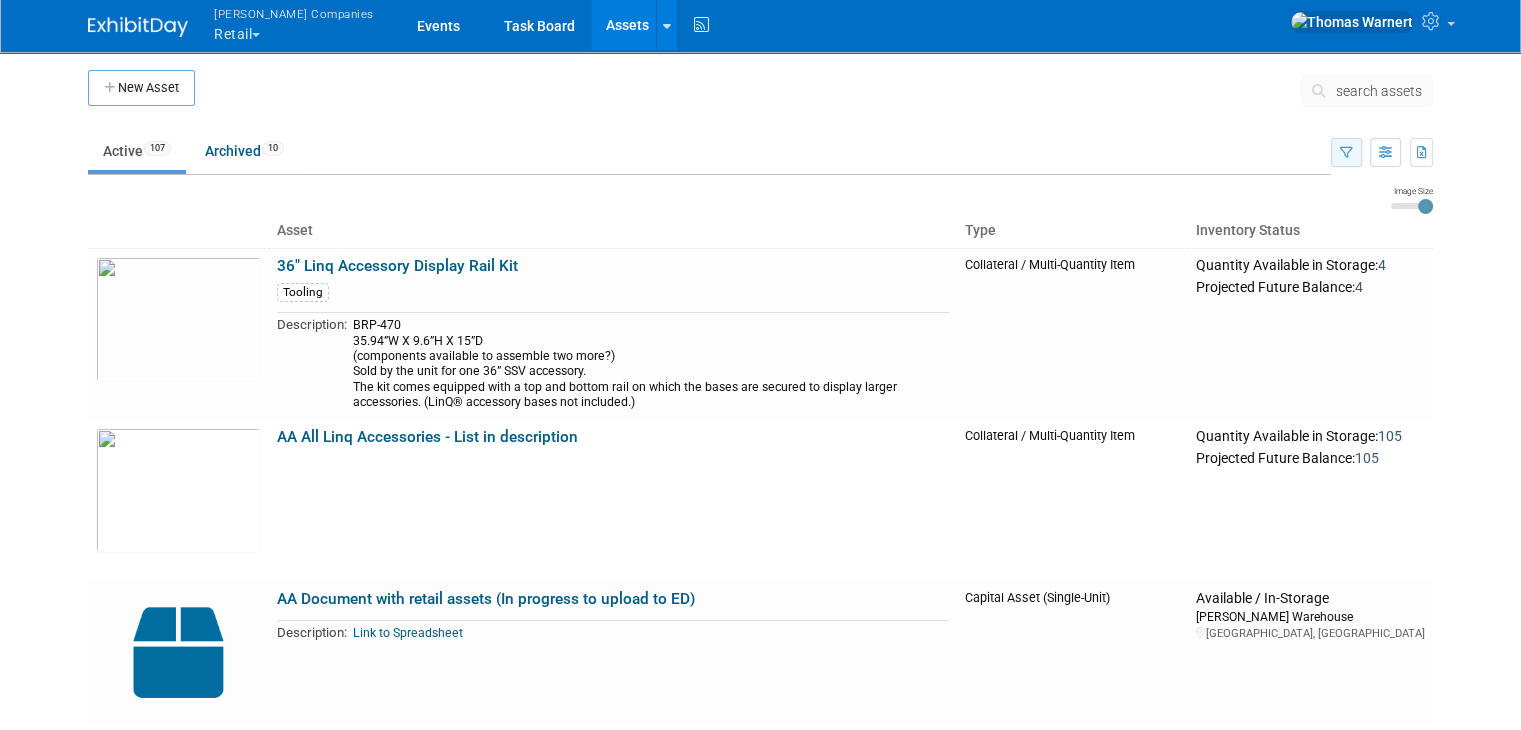 click at bounding box center [1346, 152] 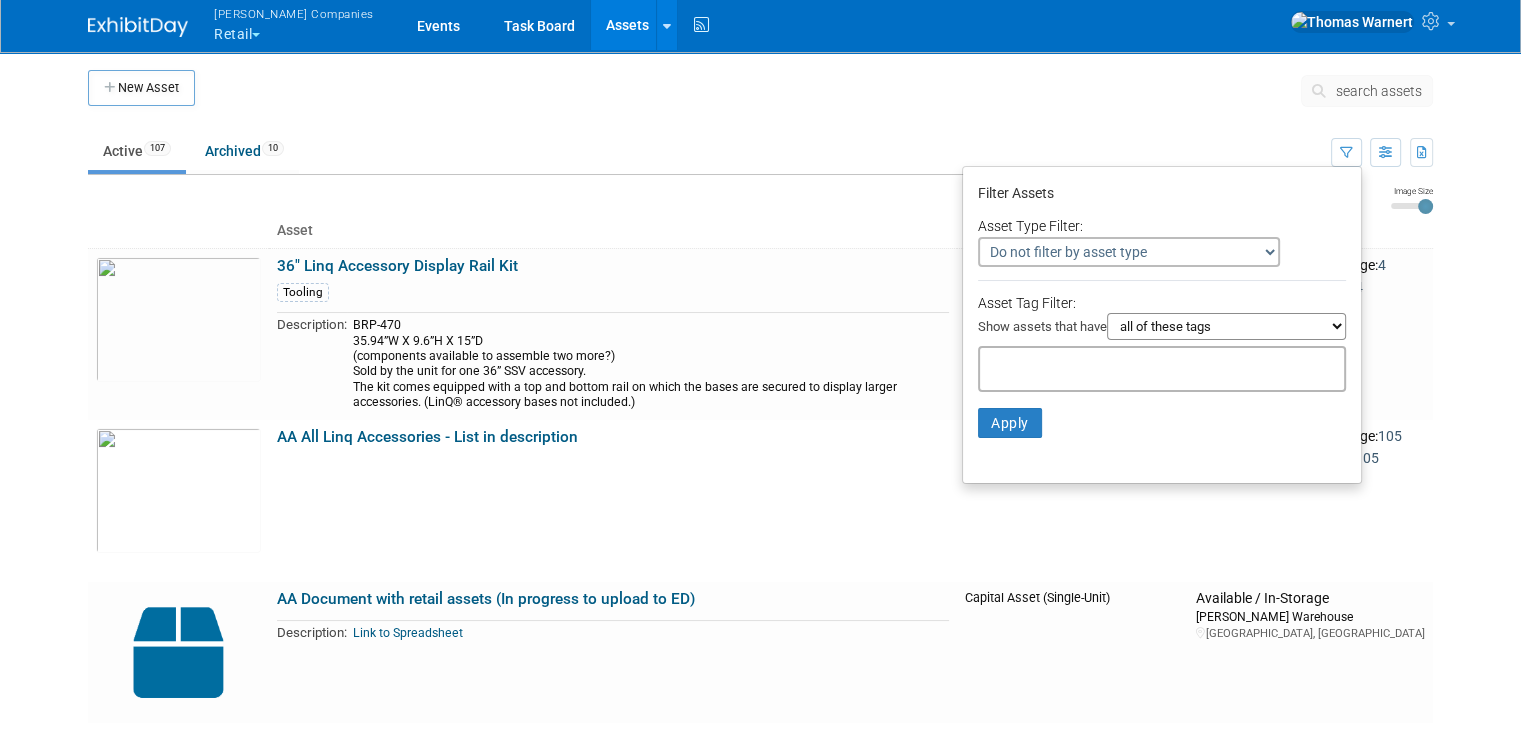click at bounding box center (1068, 366) 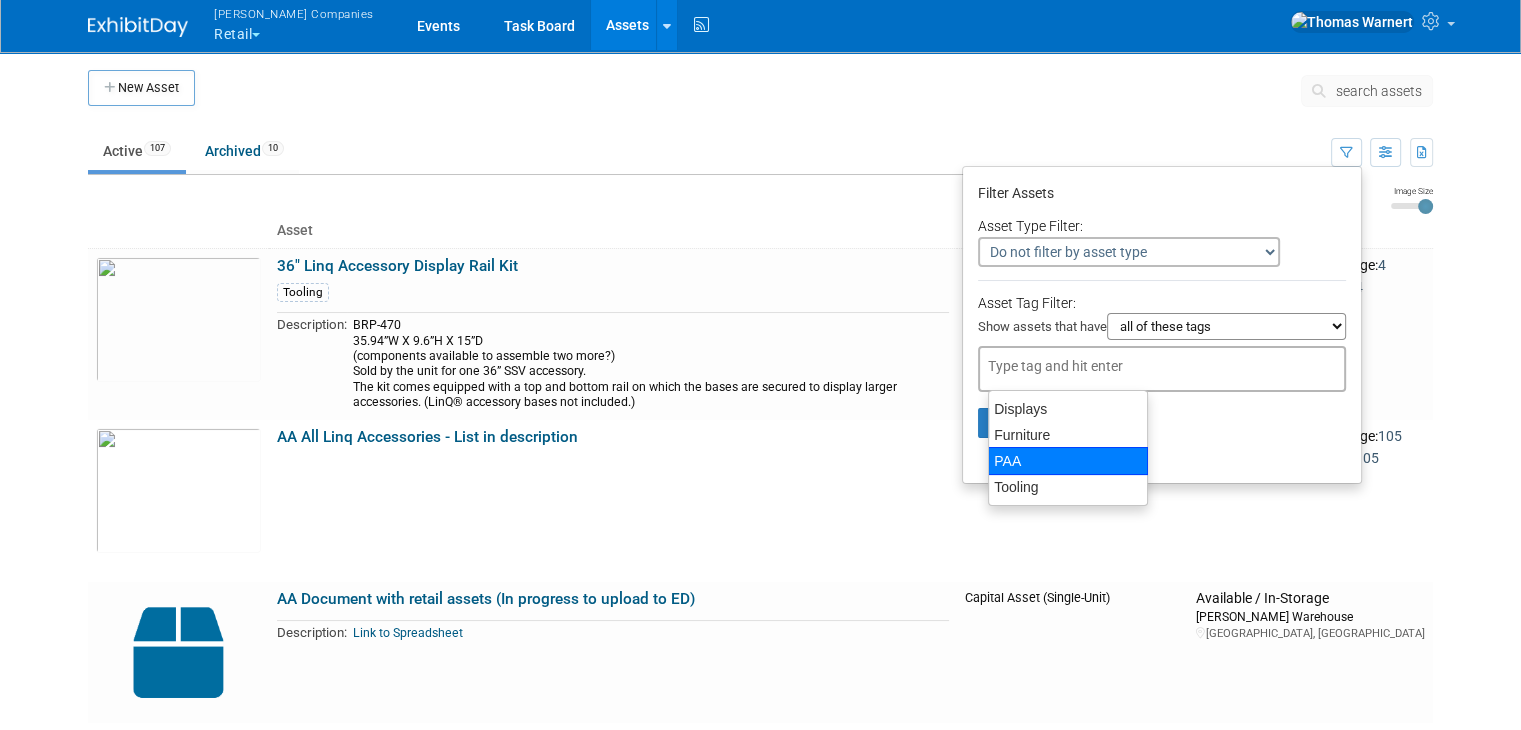 click on "PAA" at bounding box center (1068, 461) 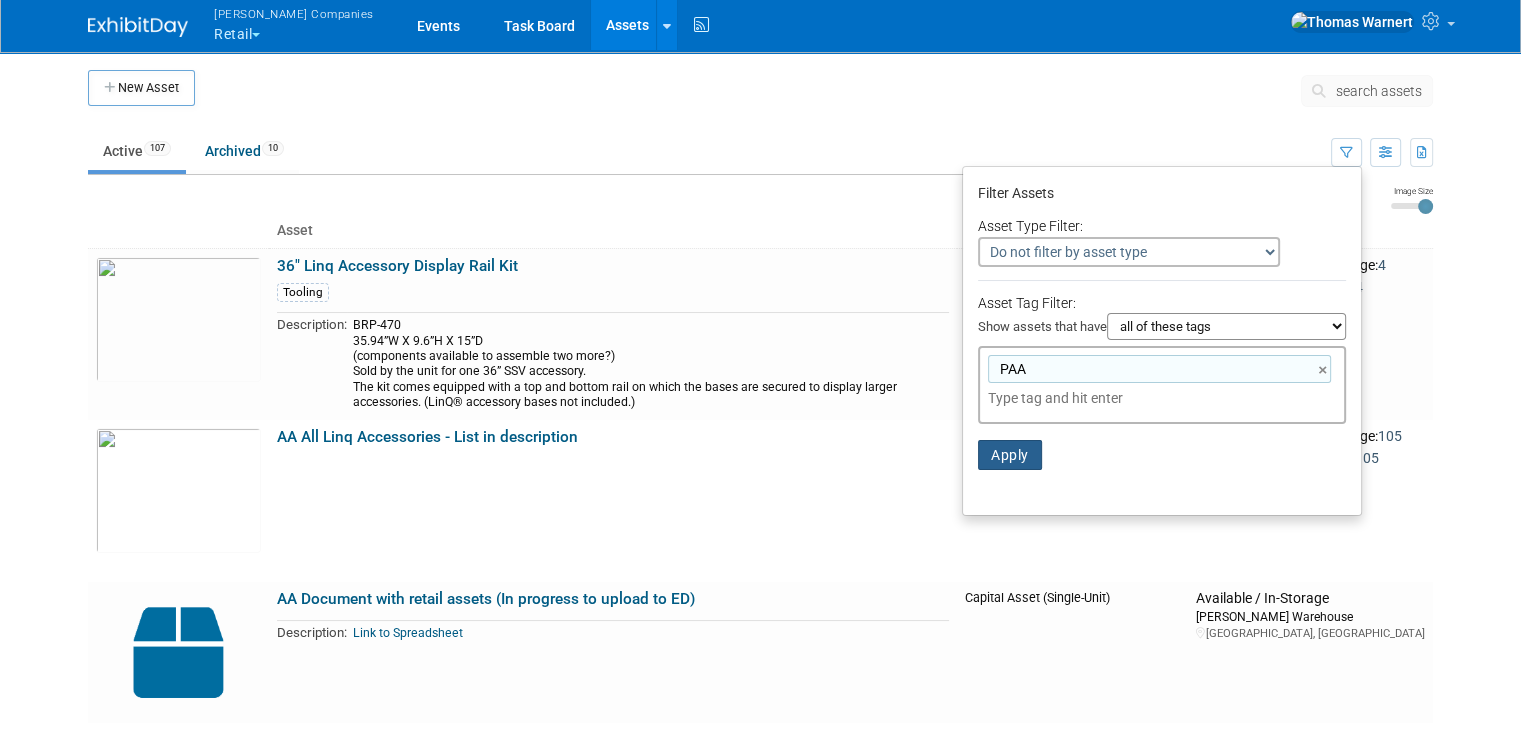 click on "Apply" at bounding box center (1010, 455) 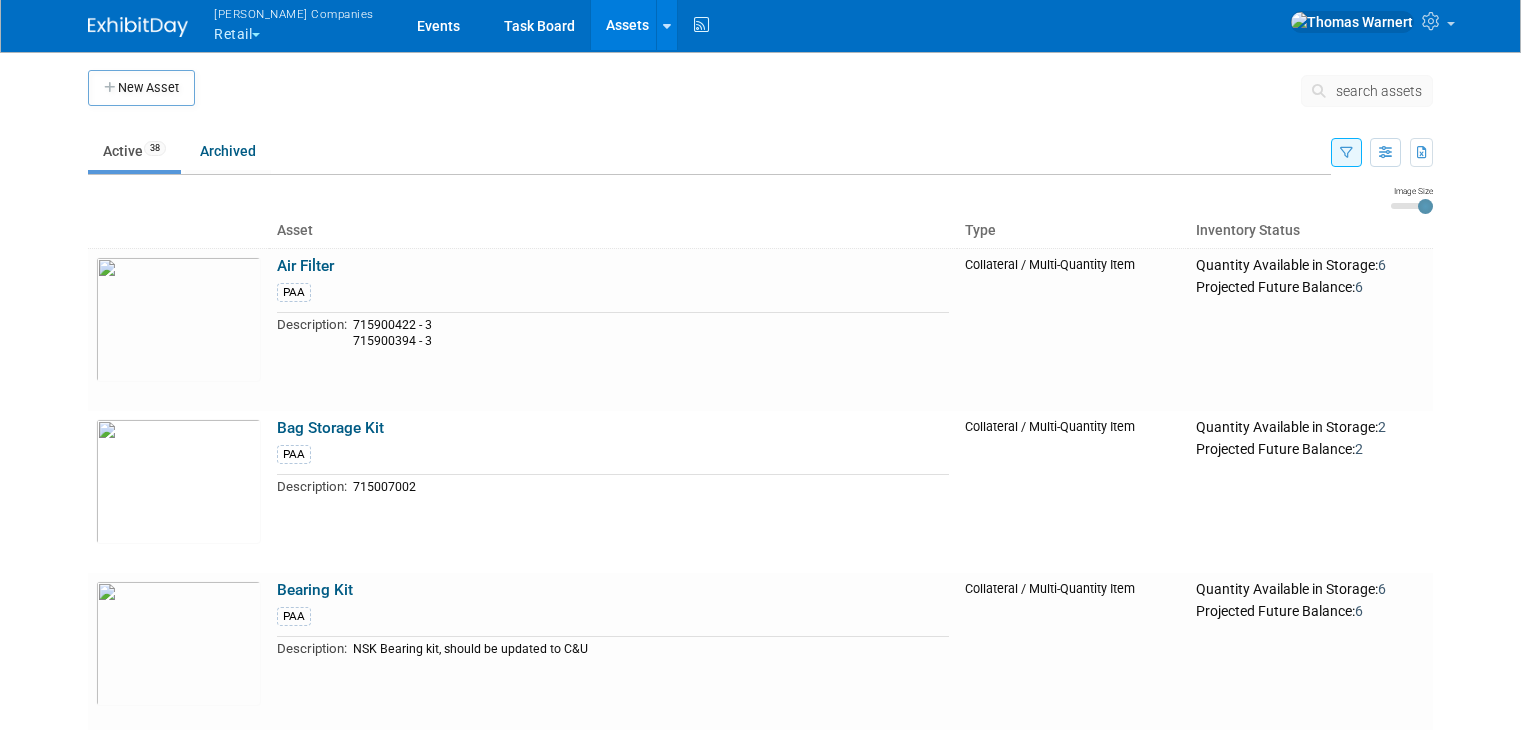 scroll, scrollTop: 0, scrollLeft: 0, axis: both 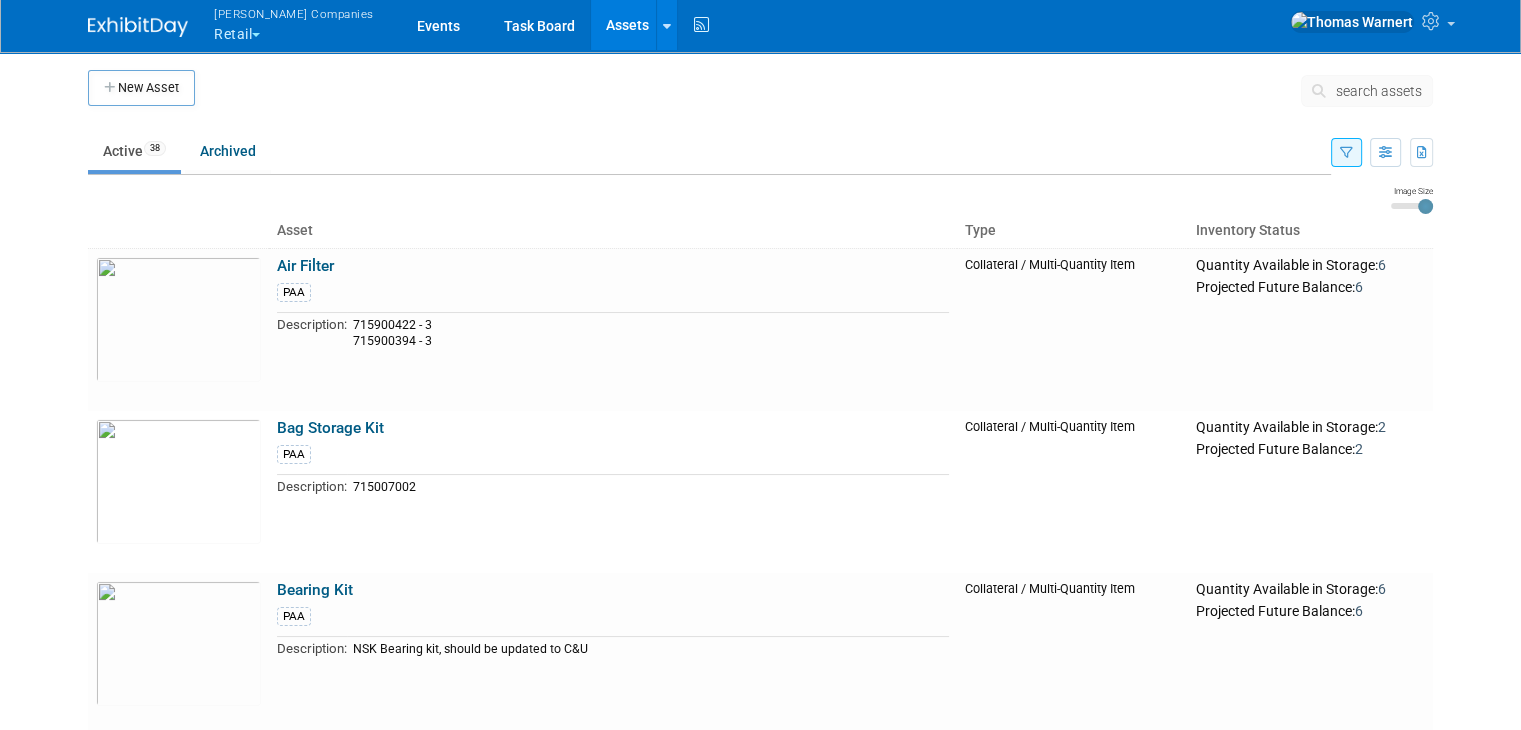 click on "Assets" at bounding box center [627, 25] 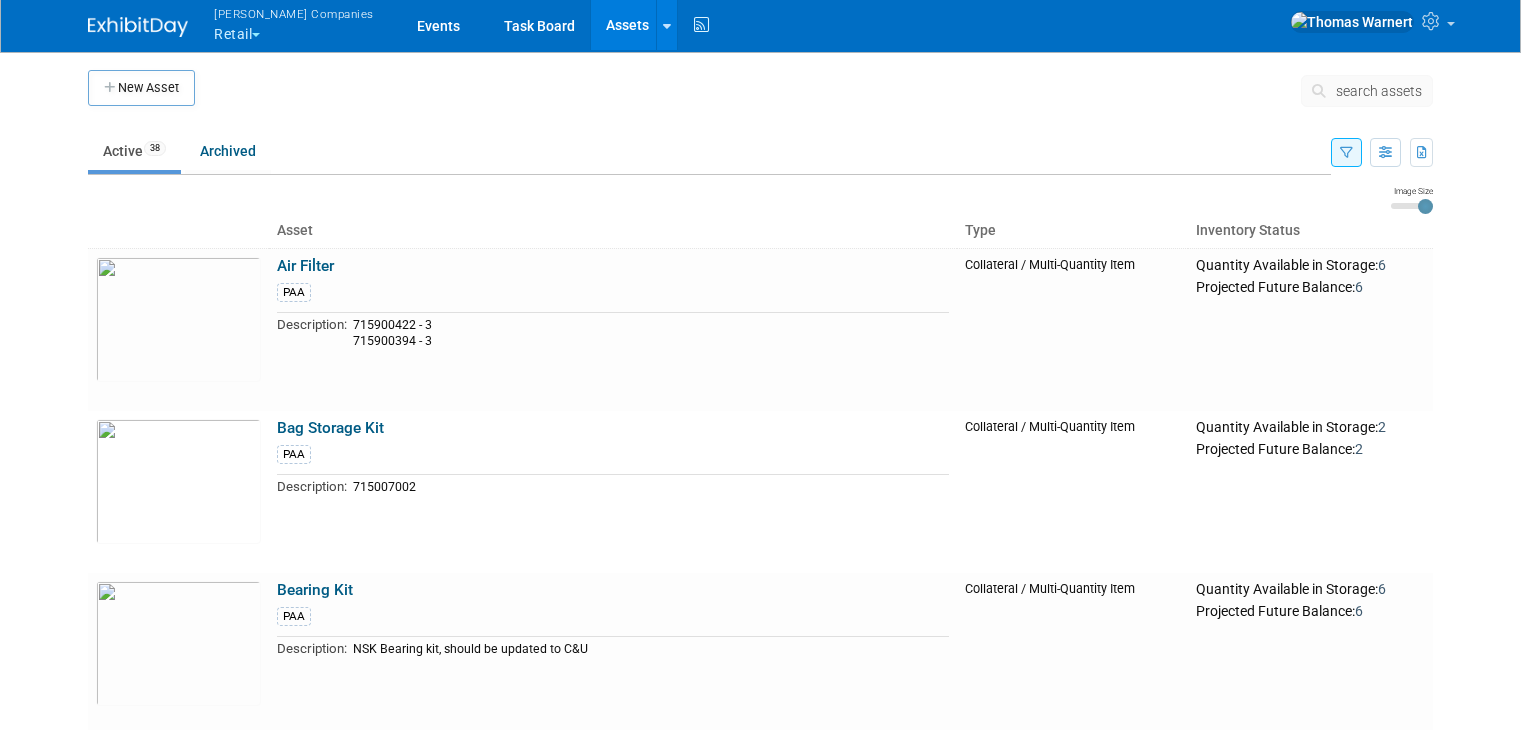 scroll, scrollTop: 0, scrollLeft: 0, axis: both 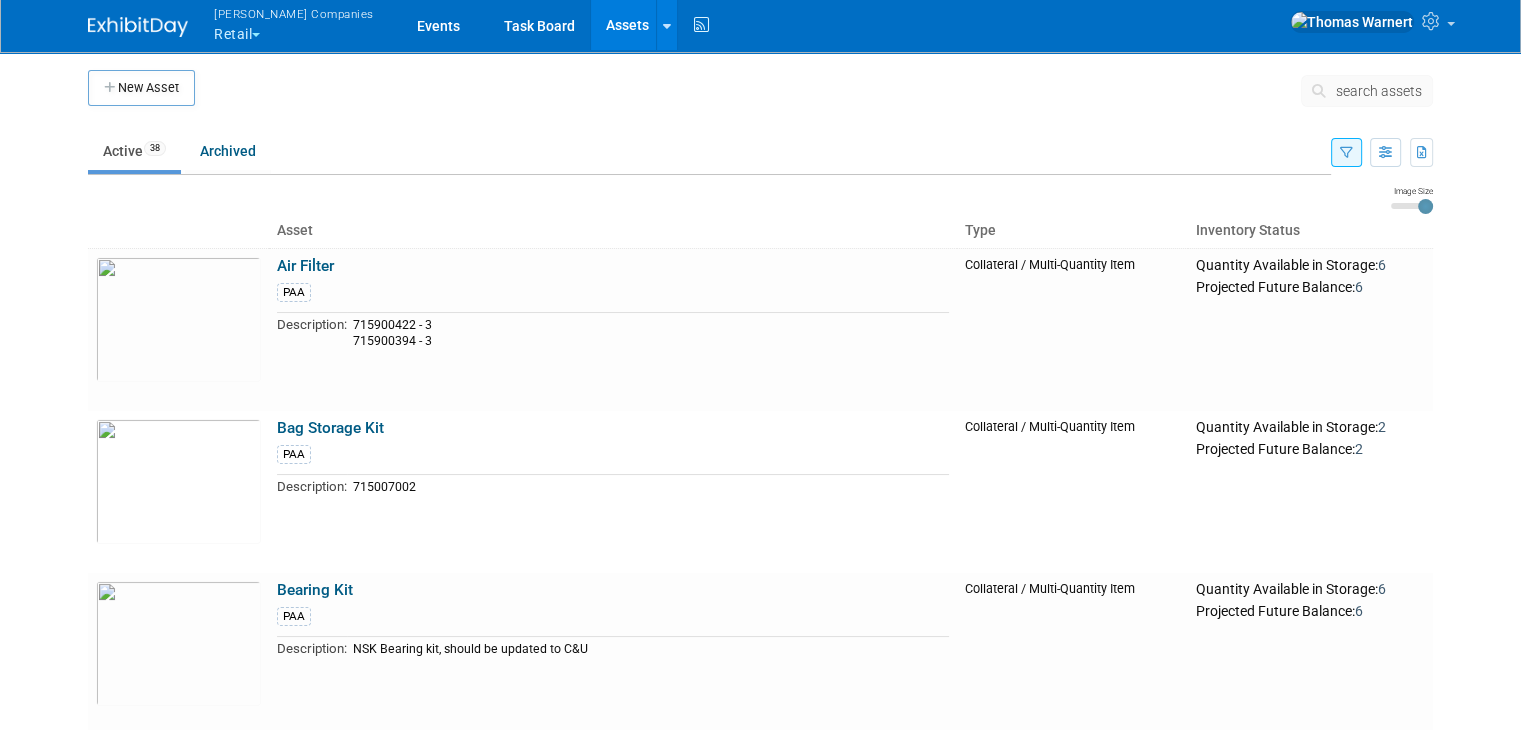 click on "Assets" at bounding box center [627, 25] 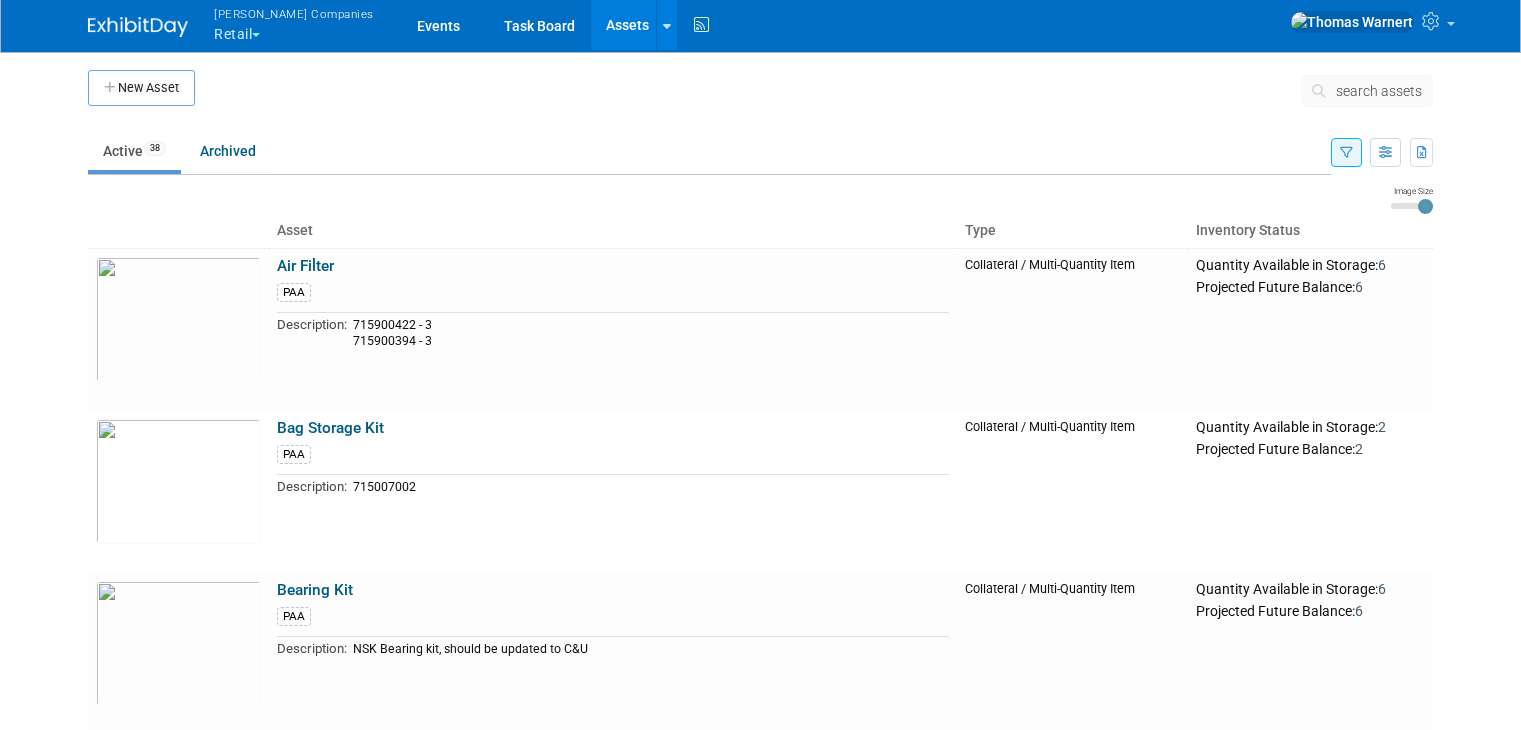 scroll, scrollTop: 0, scrollLeft: 0, axis: both 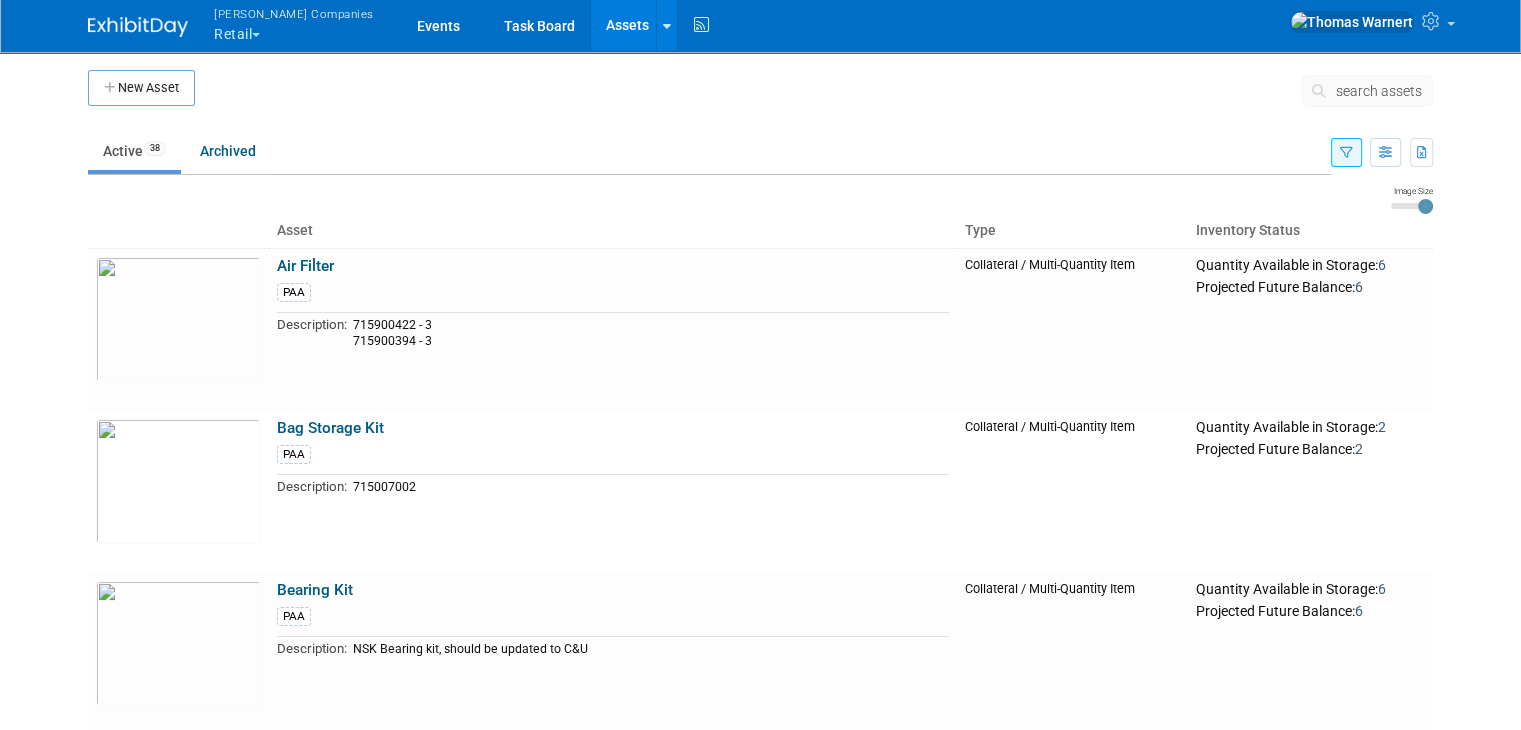 click at bounding box center (1346, 152) 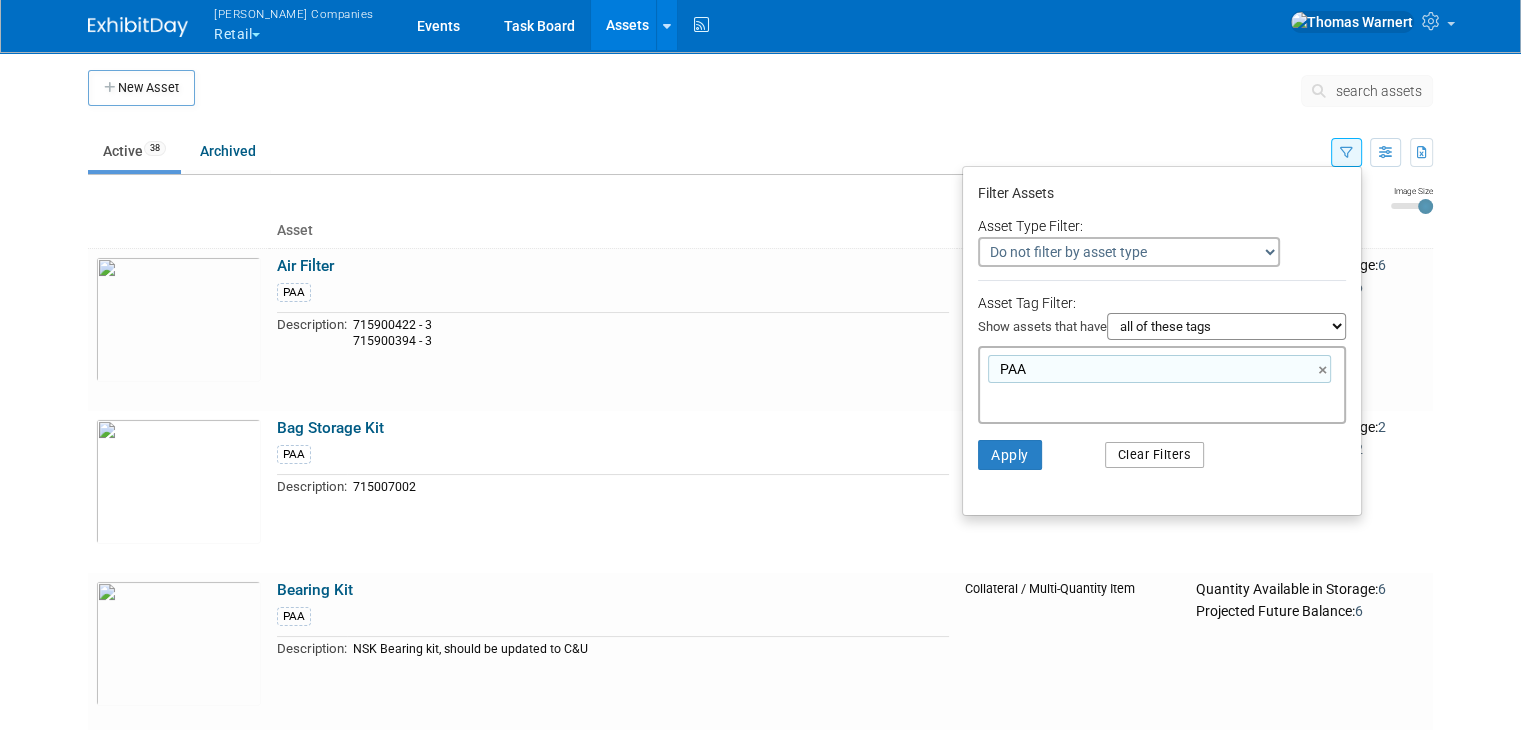 click on "Clear Filters" at bounding box center [1155, 455] 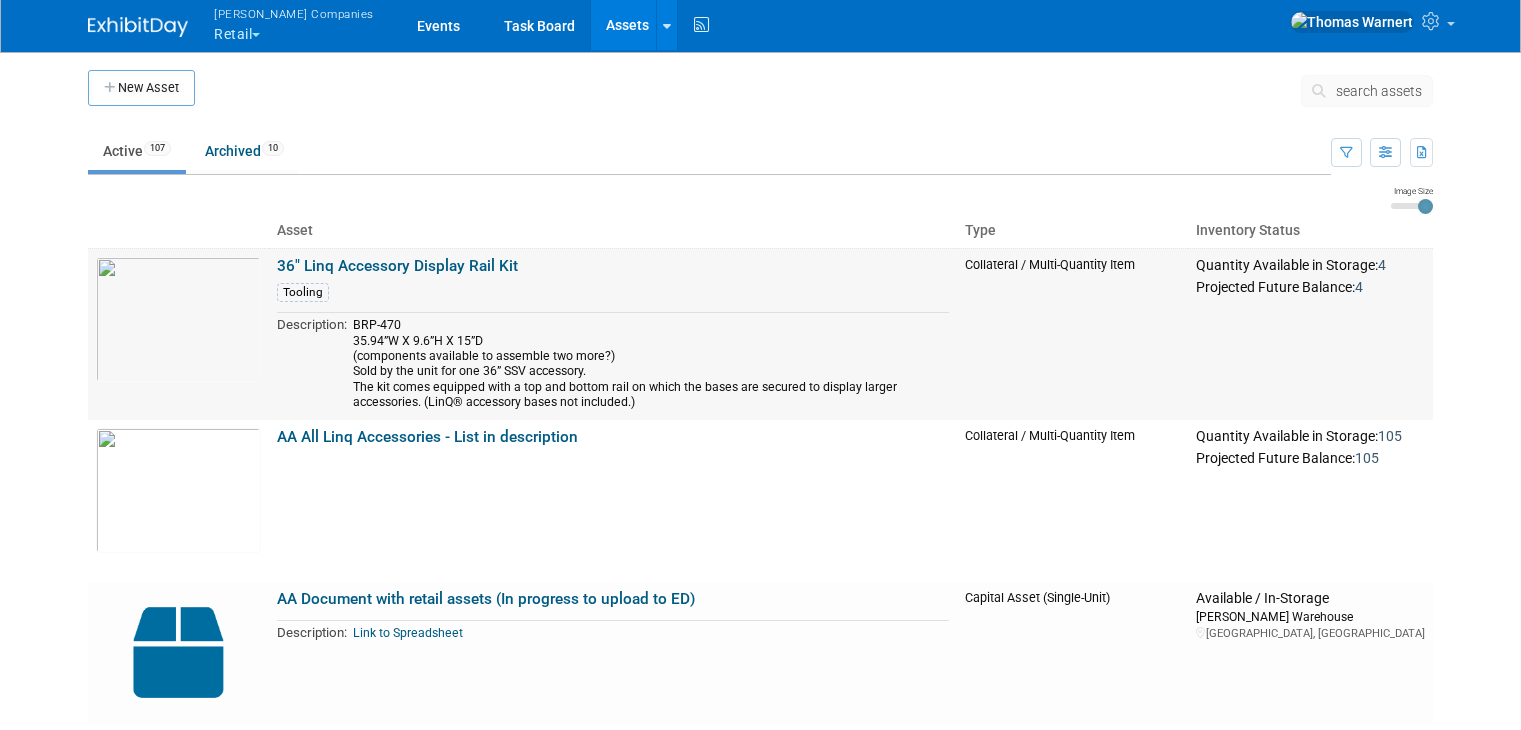 scroll, scrollTop: 0, scrollLeft: 0, axis: both 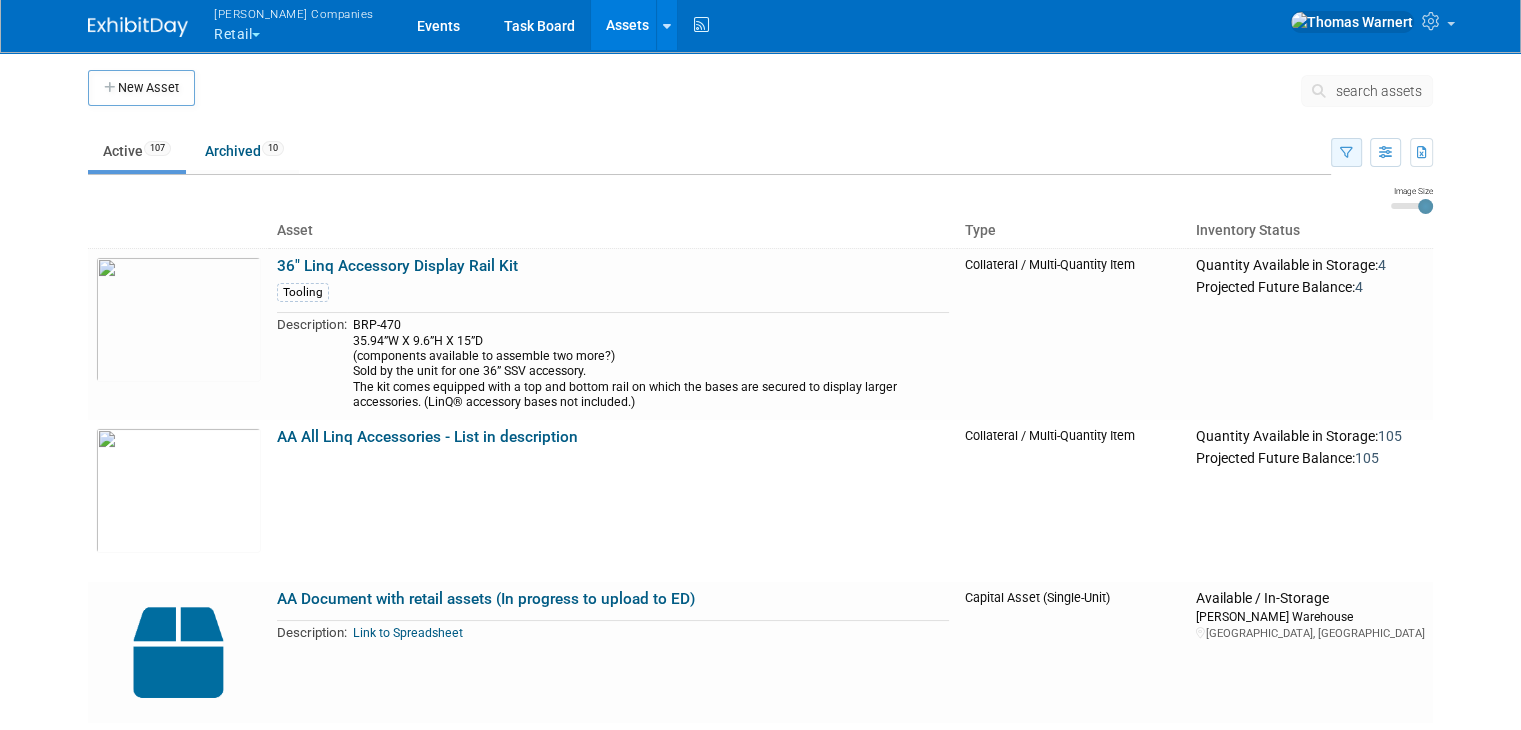 click at bounding box center (1346, 153) 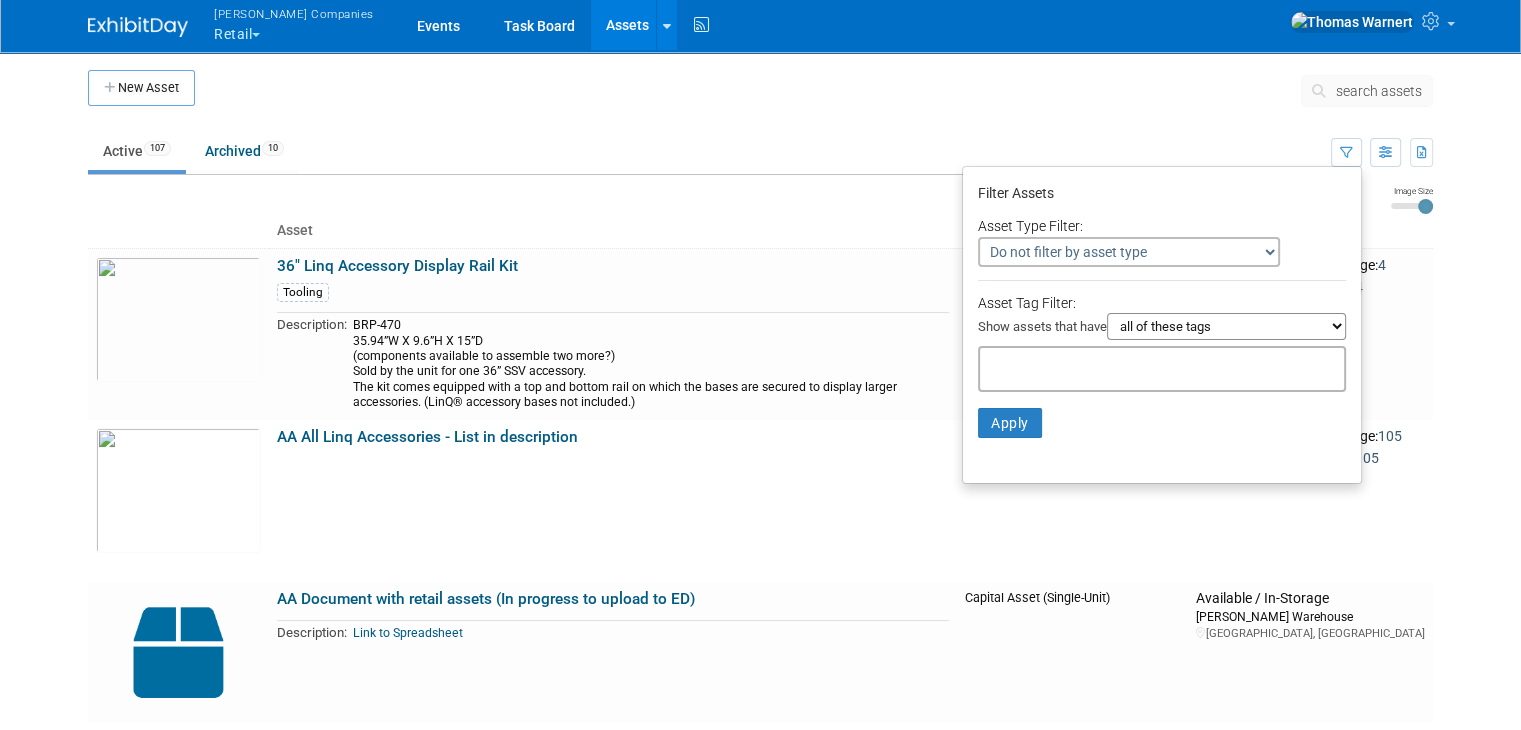 click at bounding box center [1068, 366] 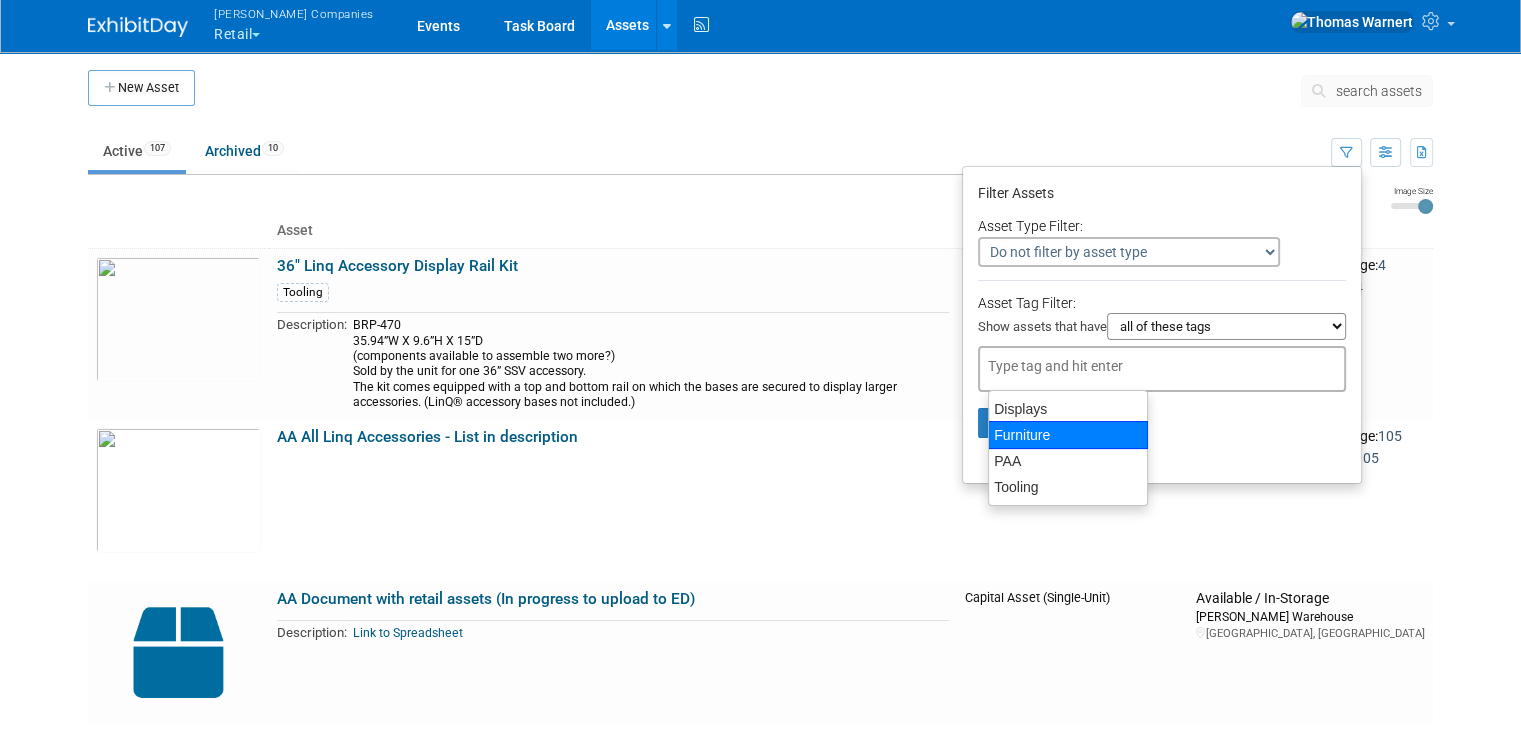 click on "Furniture" at bounding box center [1068, 435] 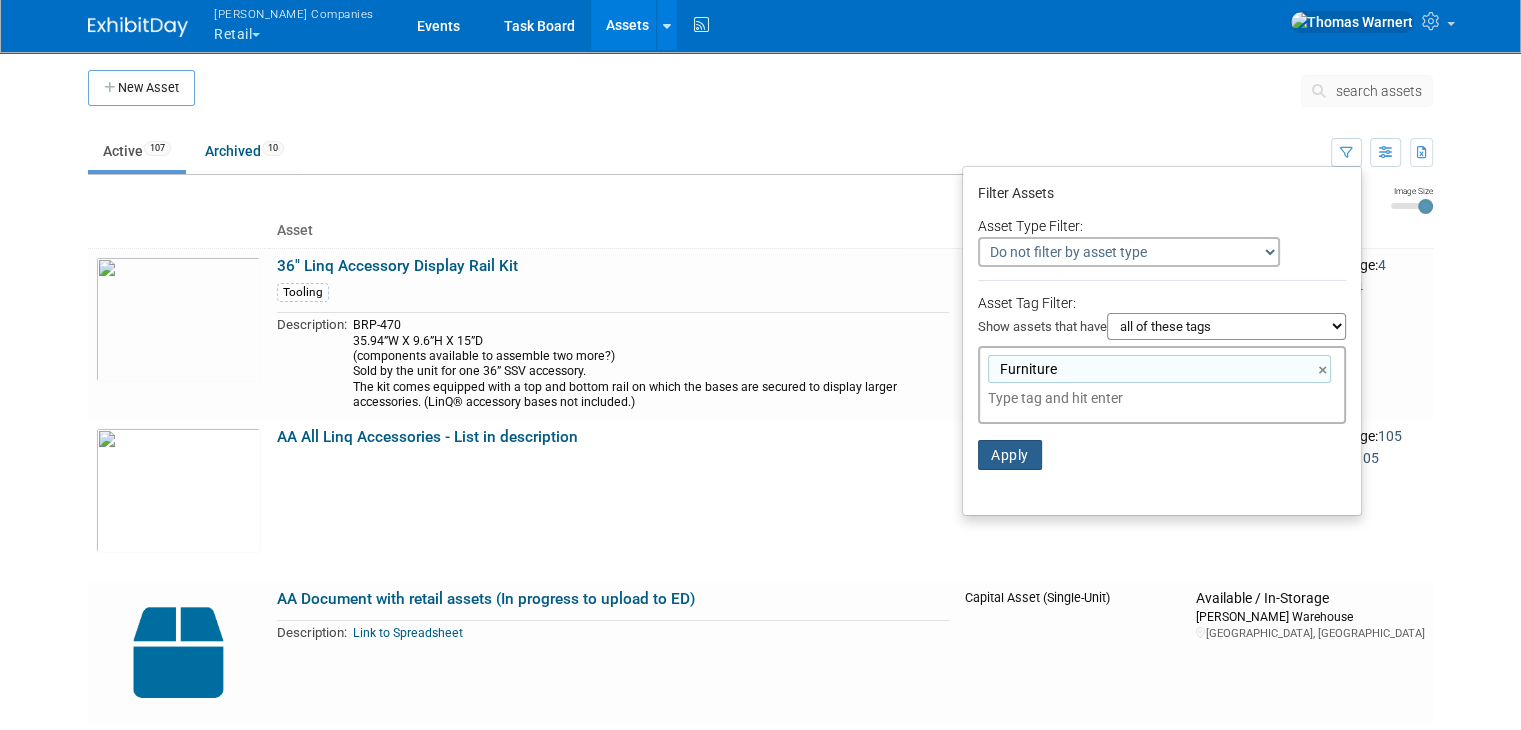 click on "Apply" at bounding box center (1010, 455) 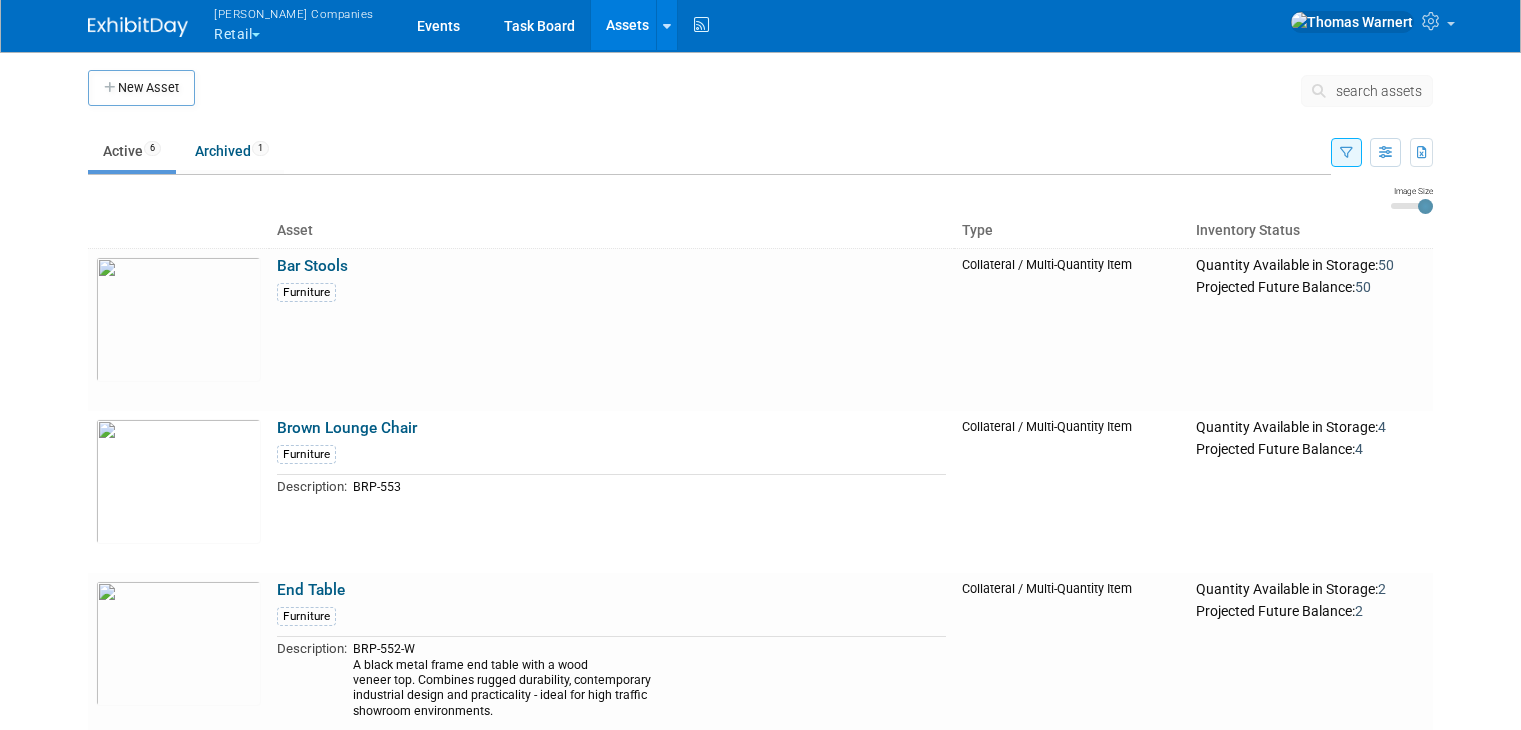 scroll, scrollTop: 0, scrollLeft: 0, axis: both 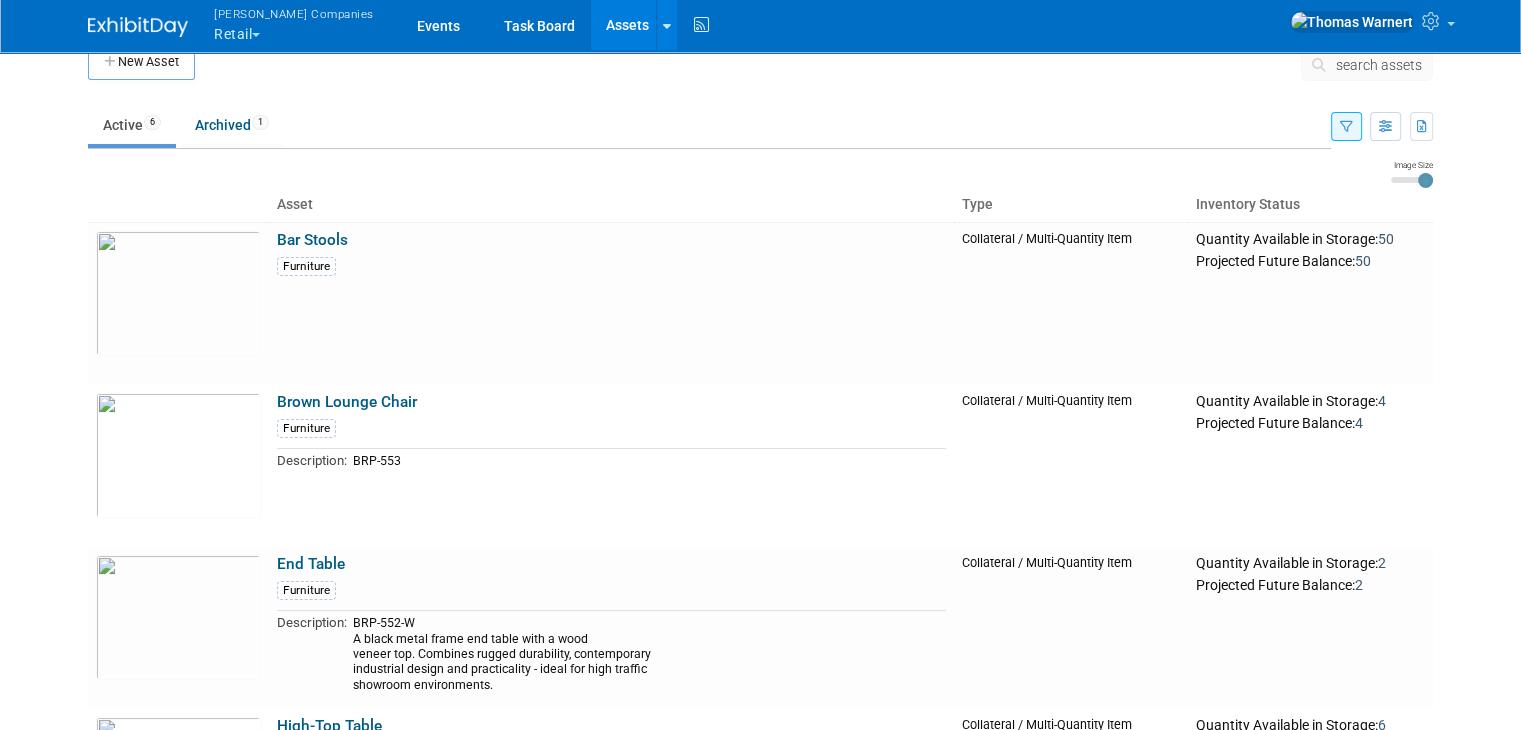 click on "search assets" at bounding box center [1379, 65] 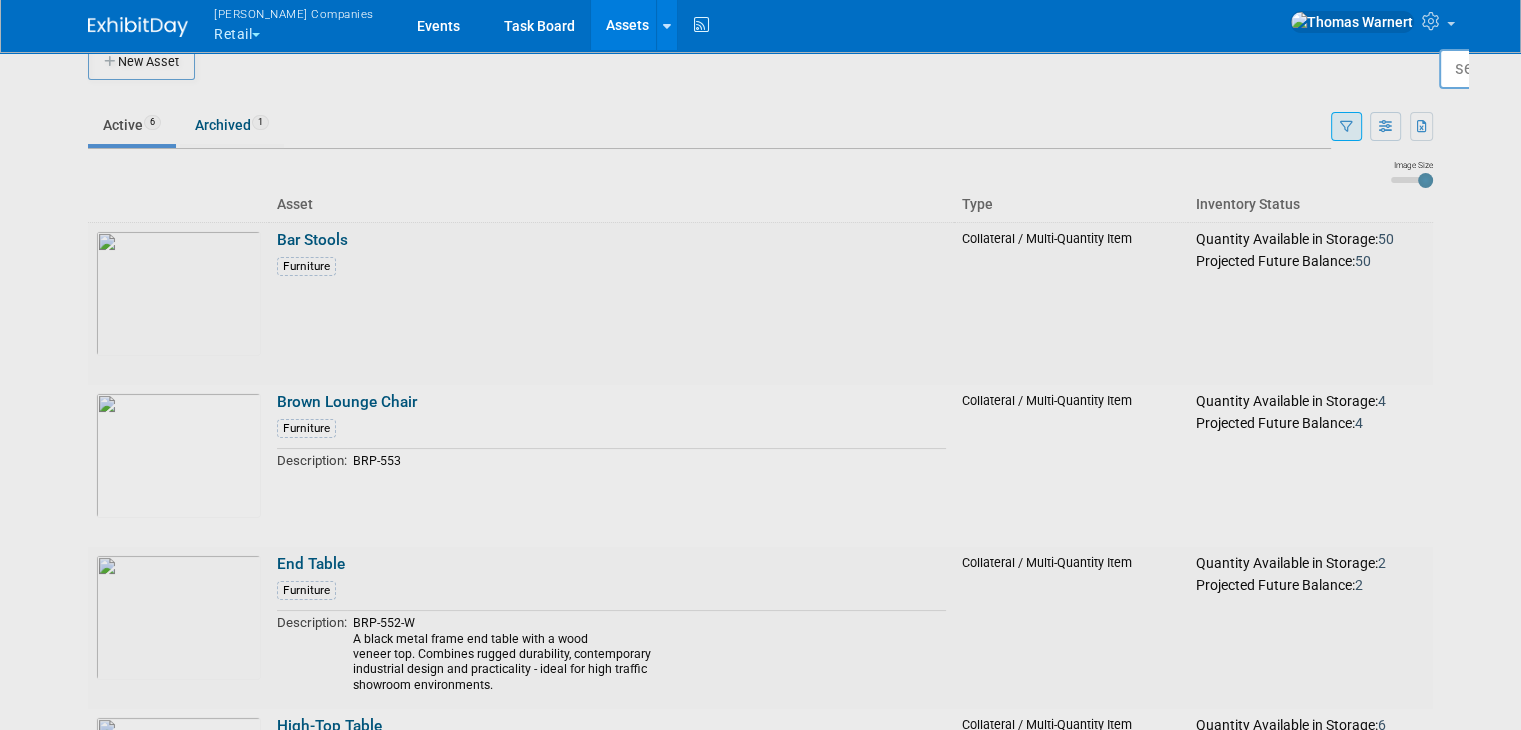 scroll, scrollTop: 0, scrollLeft: 0, axis: both 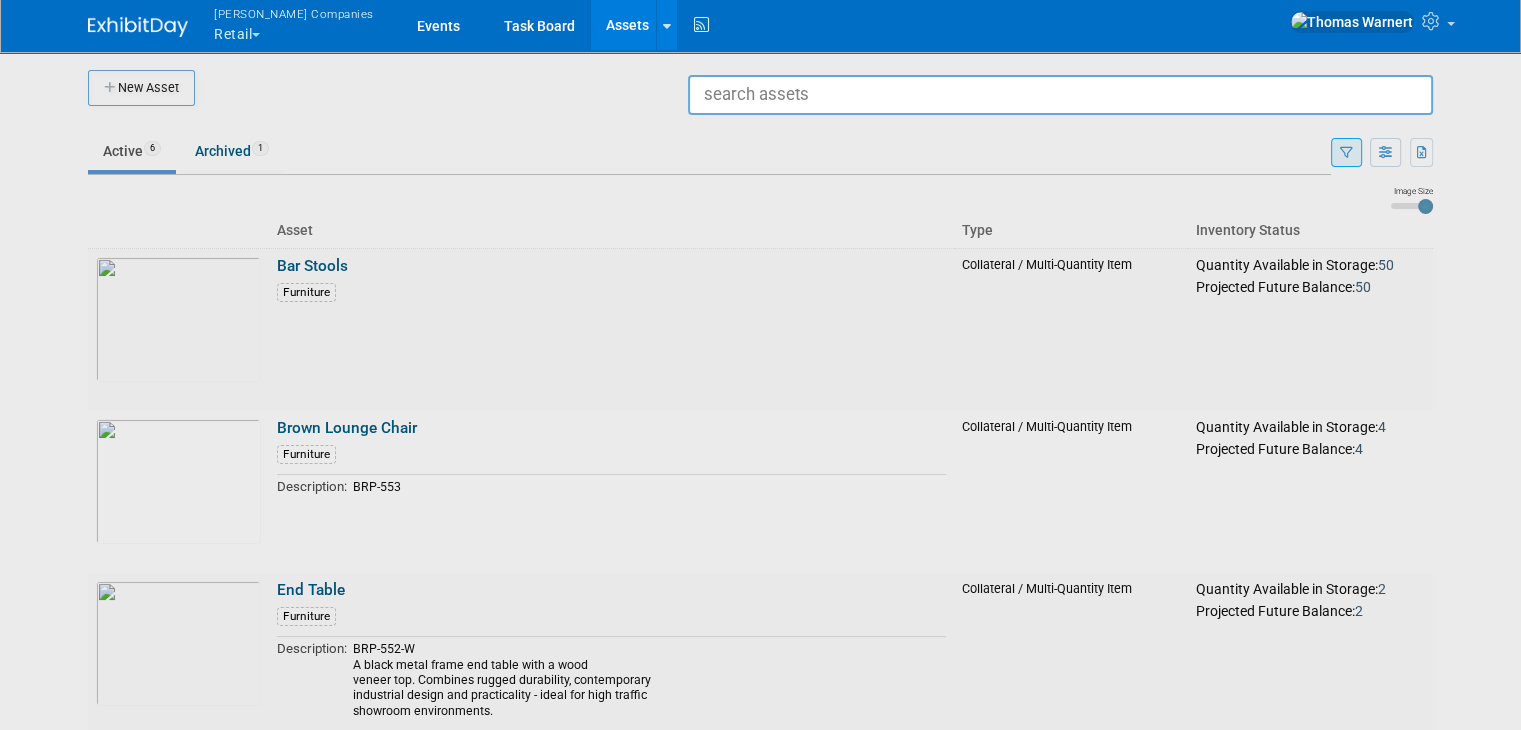click at bounding box center (761, 365) 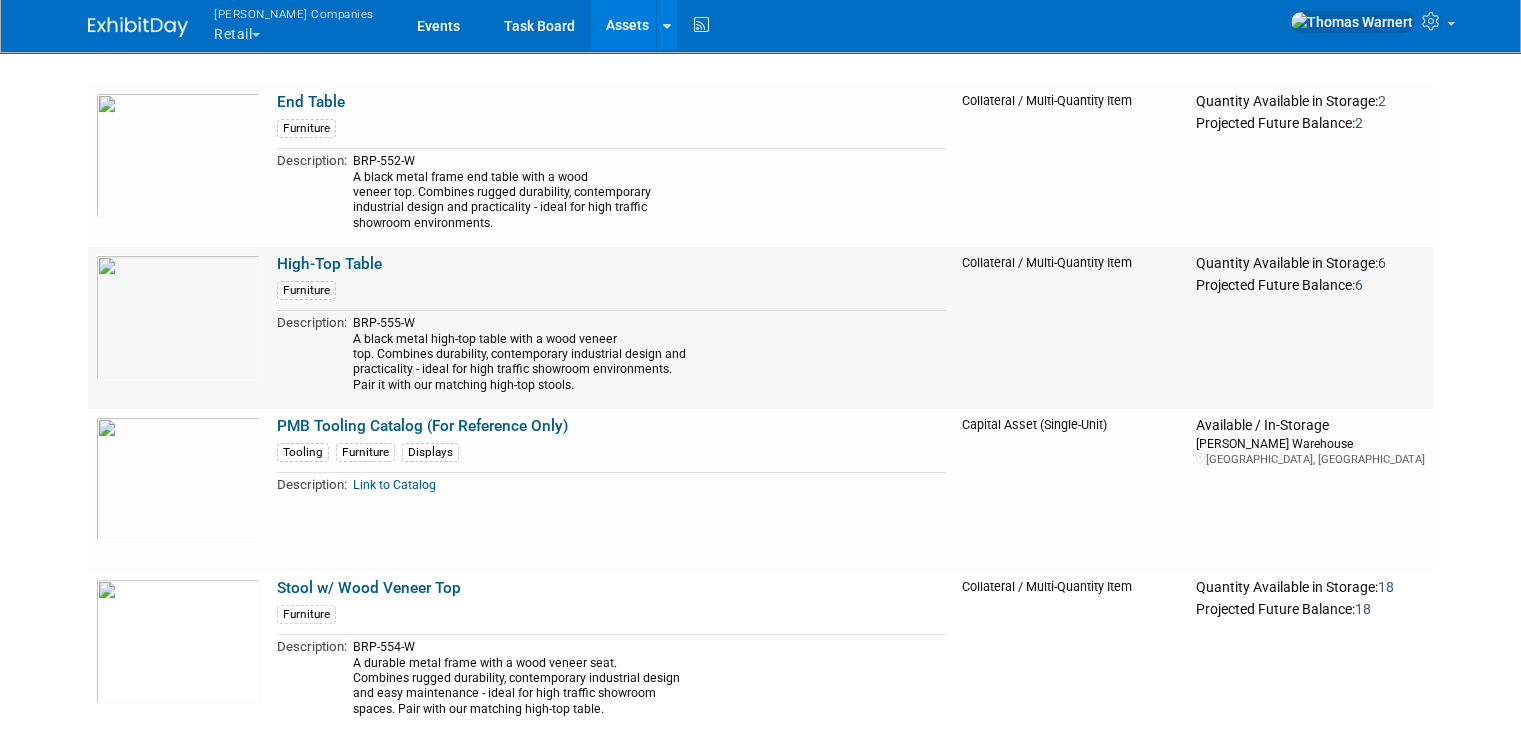 scroll, scrollTop: 600, scrollLeft: 0, axis: vertical 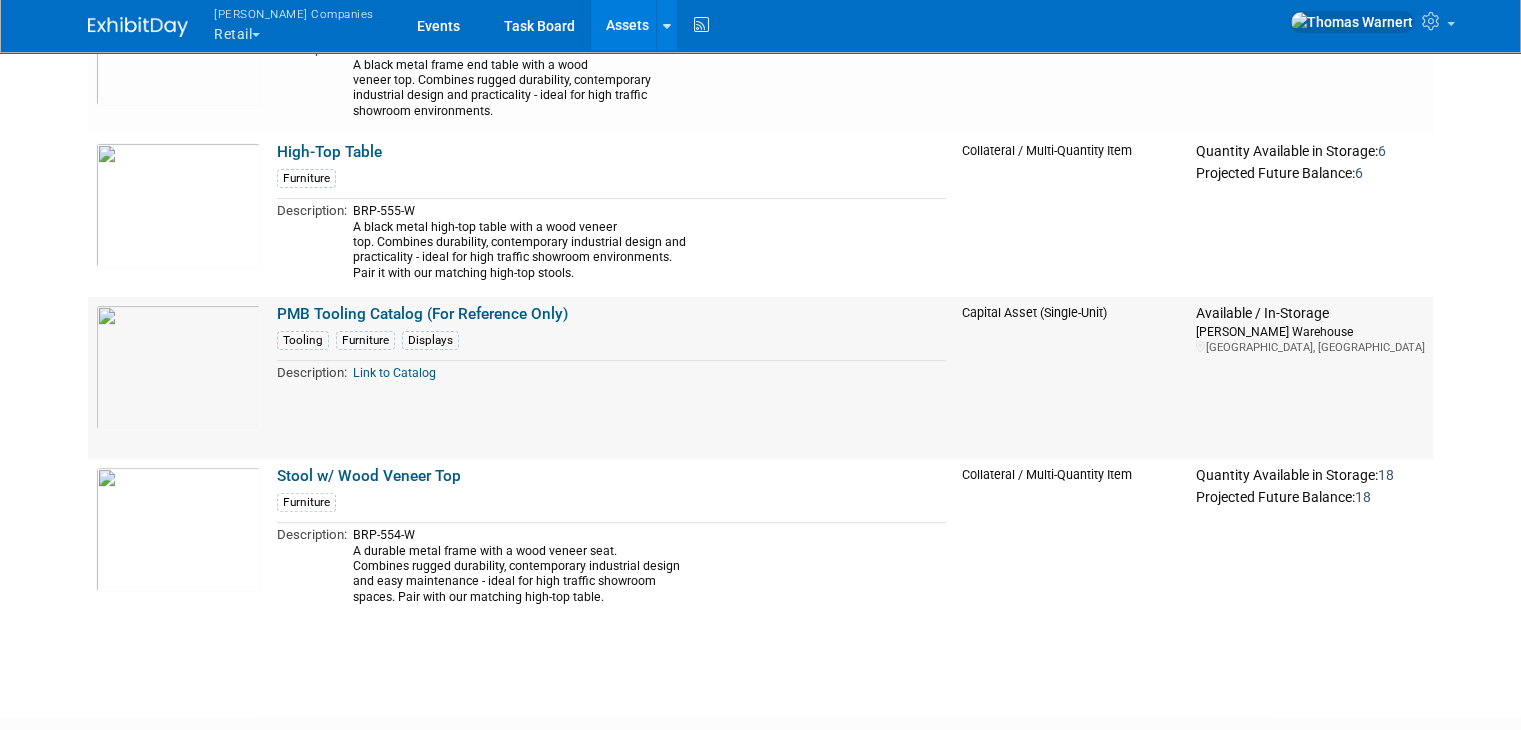 click on "Link to Catalog" at bounding box center [394, 373] 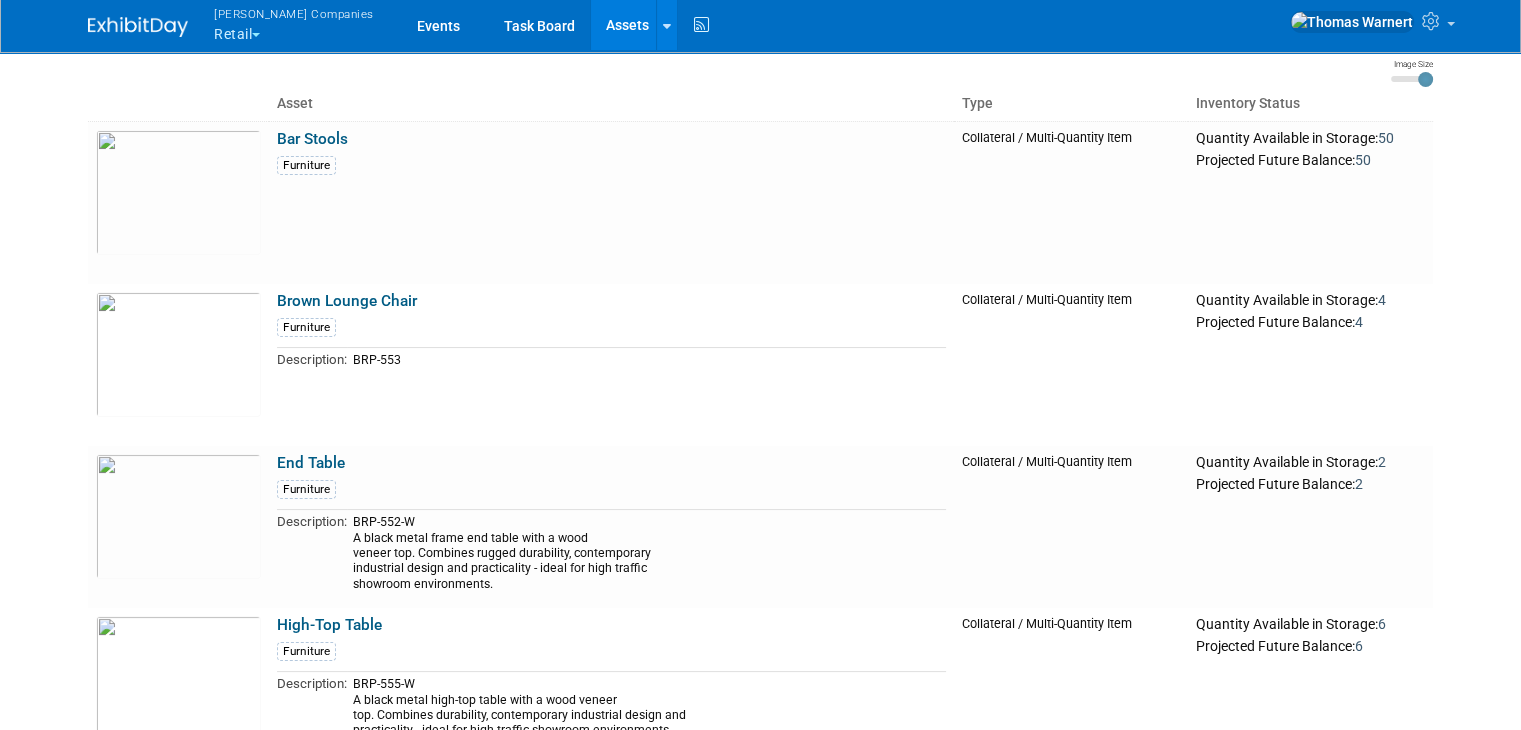 scroll, scrollTop: 0, scrollLeft: 0, axis: both 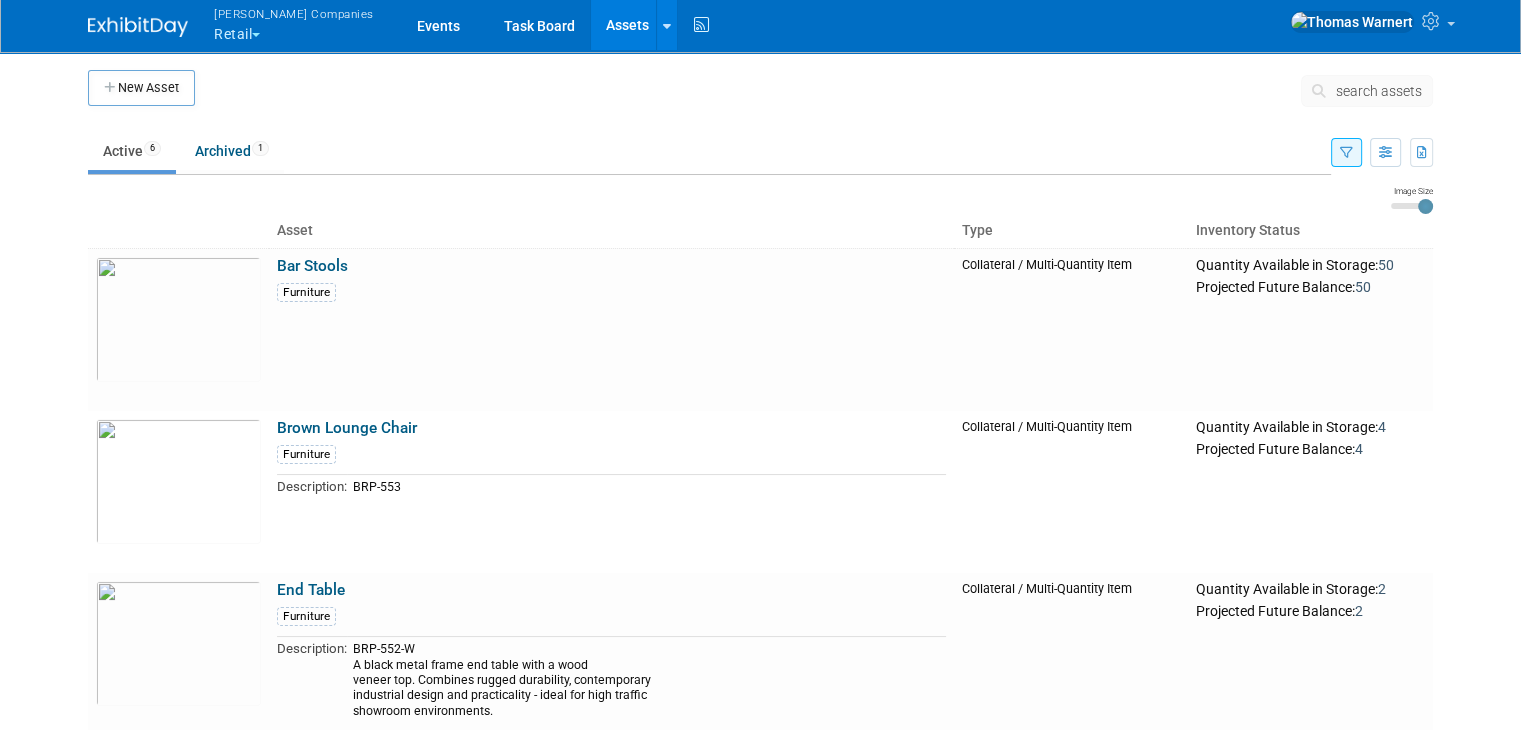 click on "Warnert Companies
Retail" at bounding box center (305, 26) 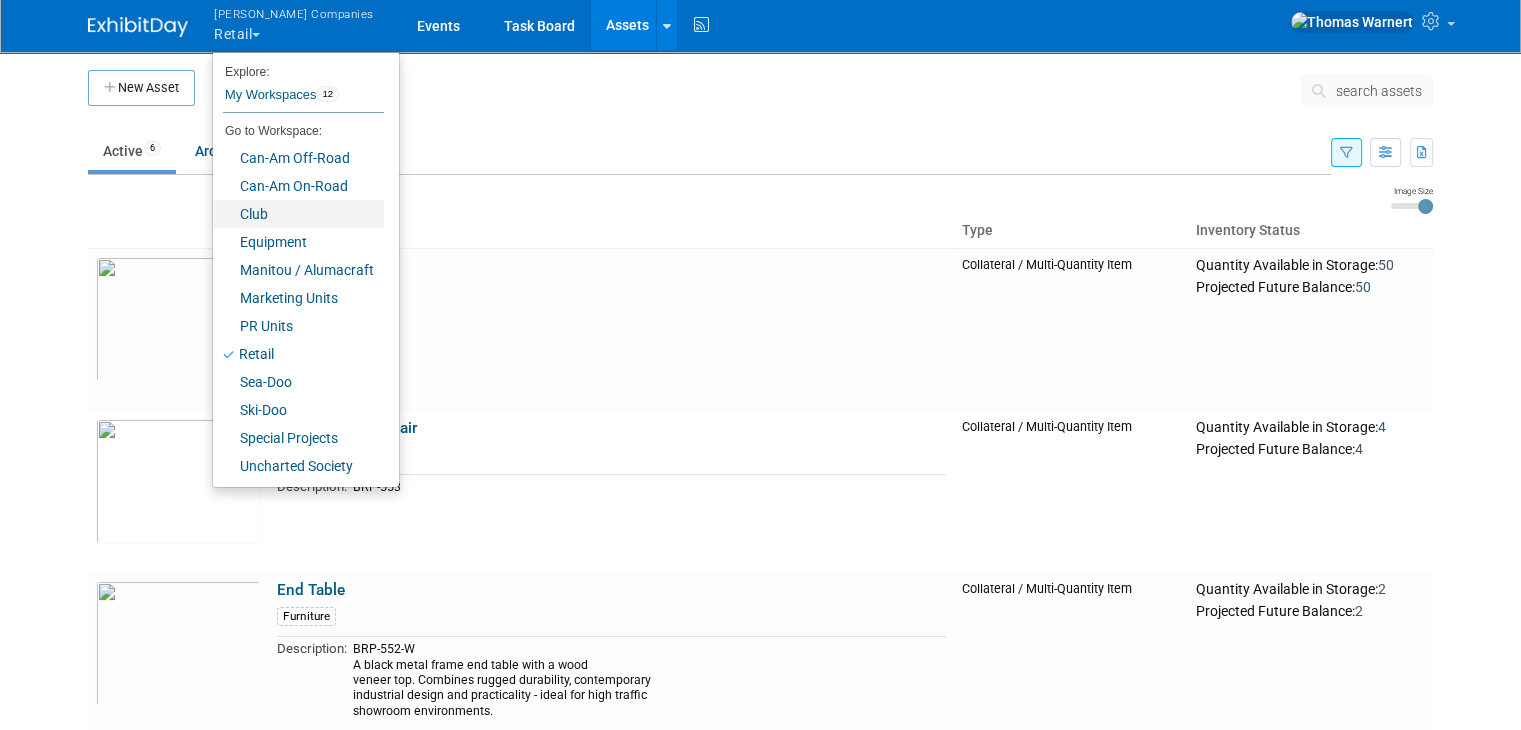 click on "Club" at bounding box center [298, 214] 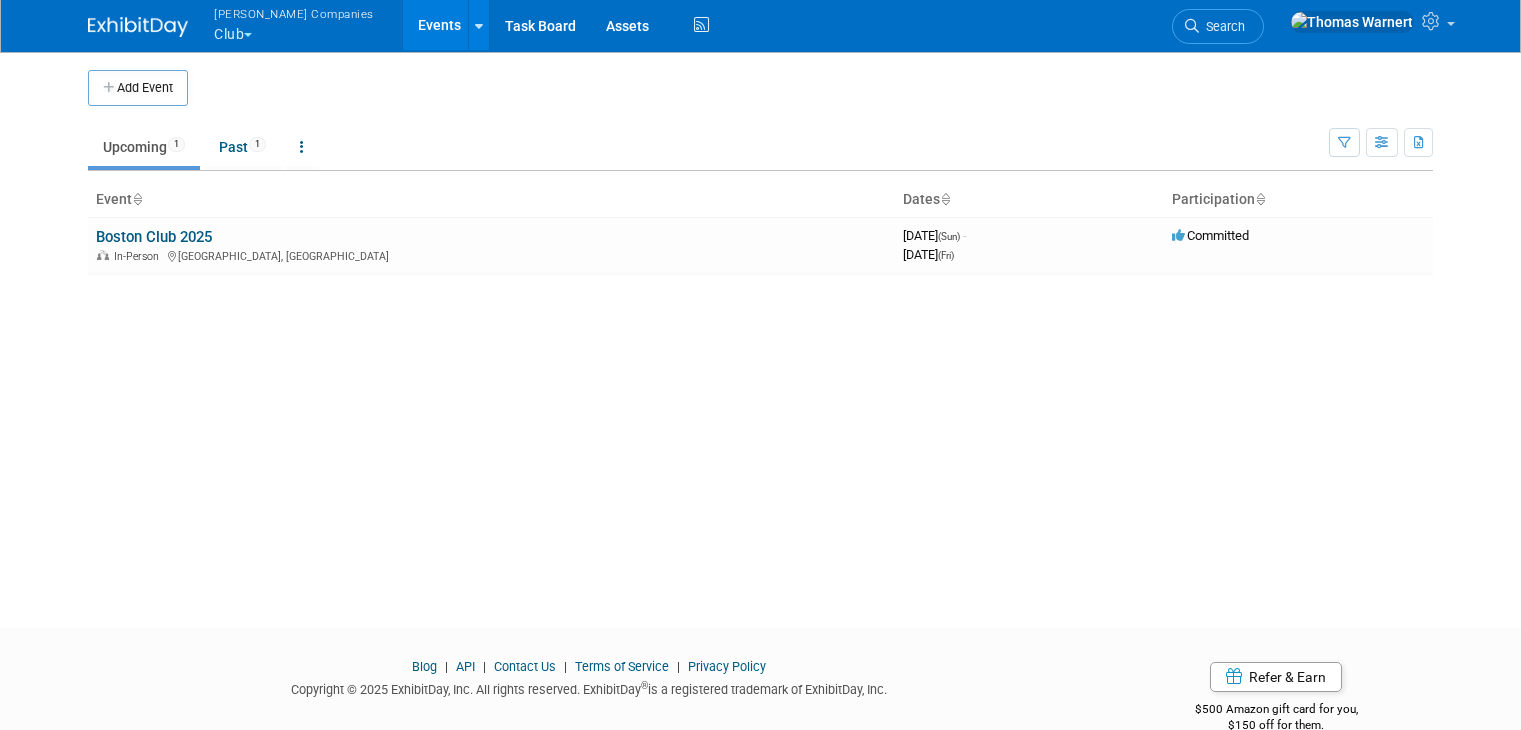 scroll, scrollTop: 0, scrollLeft: 0, axis: both 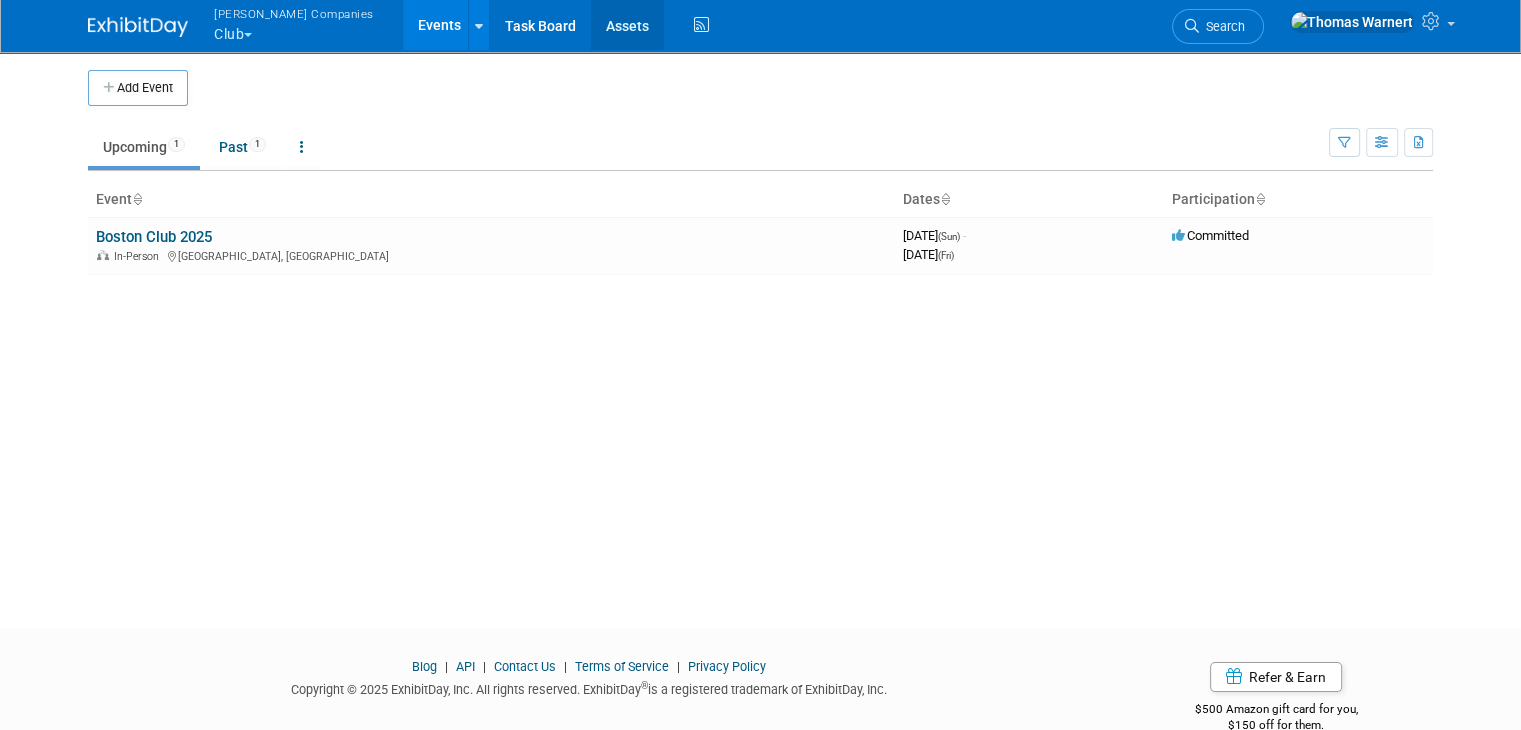 click on "Assets" at bounding box center (627, 25) 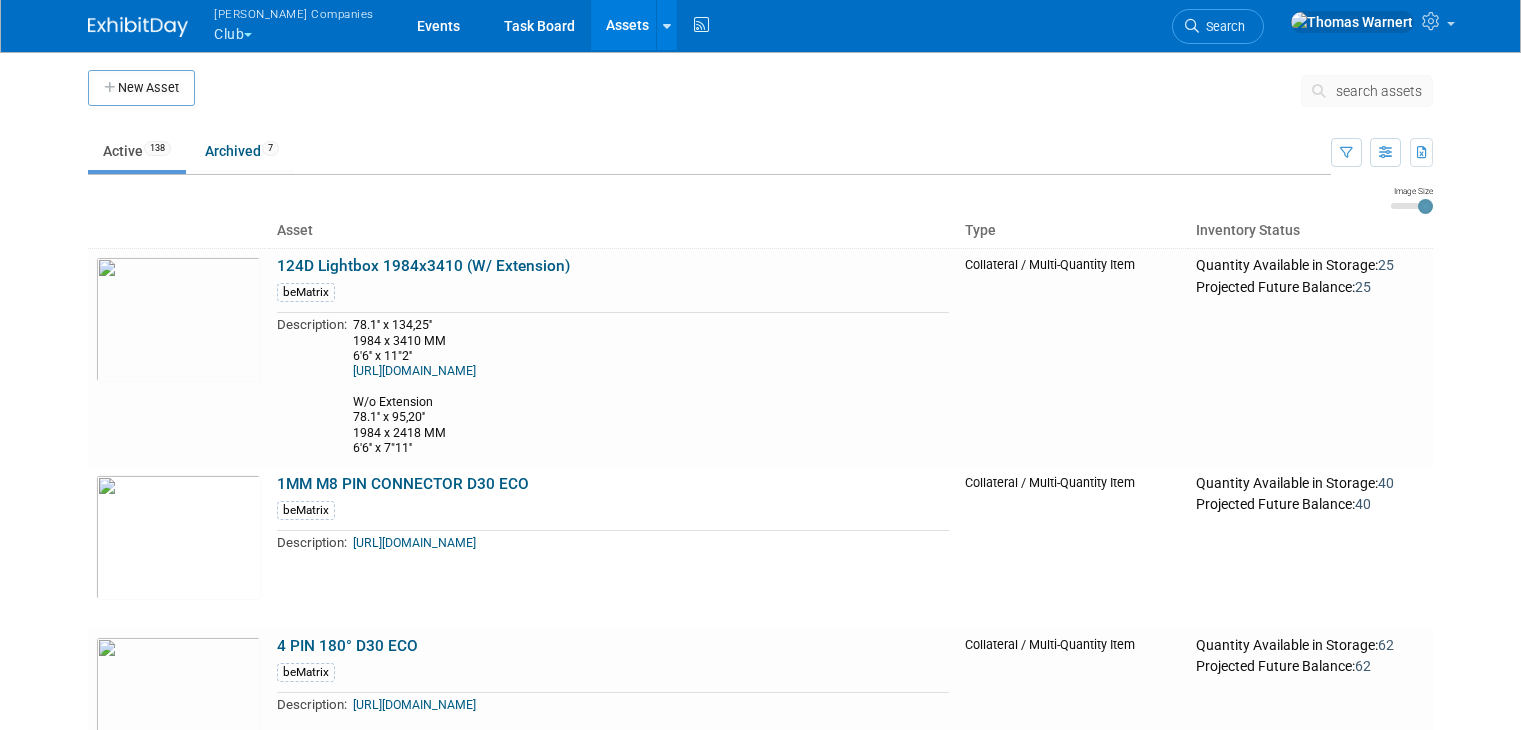 scroll, scrollTop: 0, scrollLeft: 0, axis: both 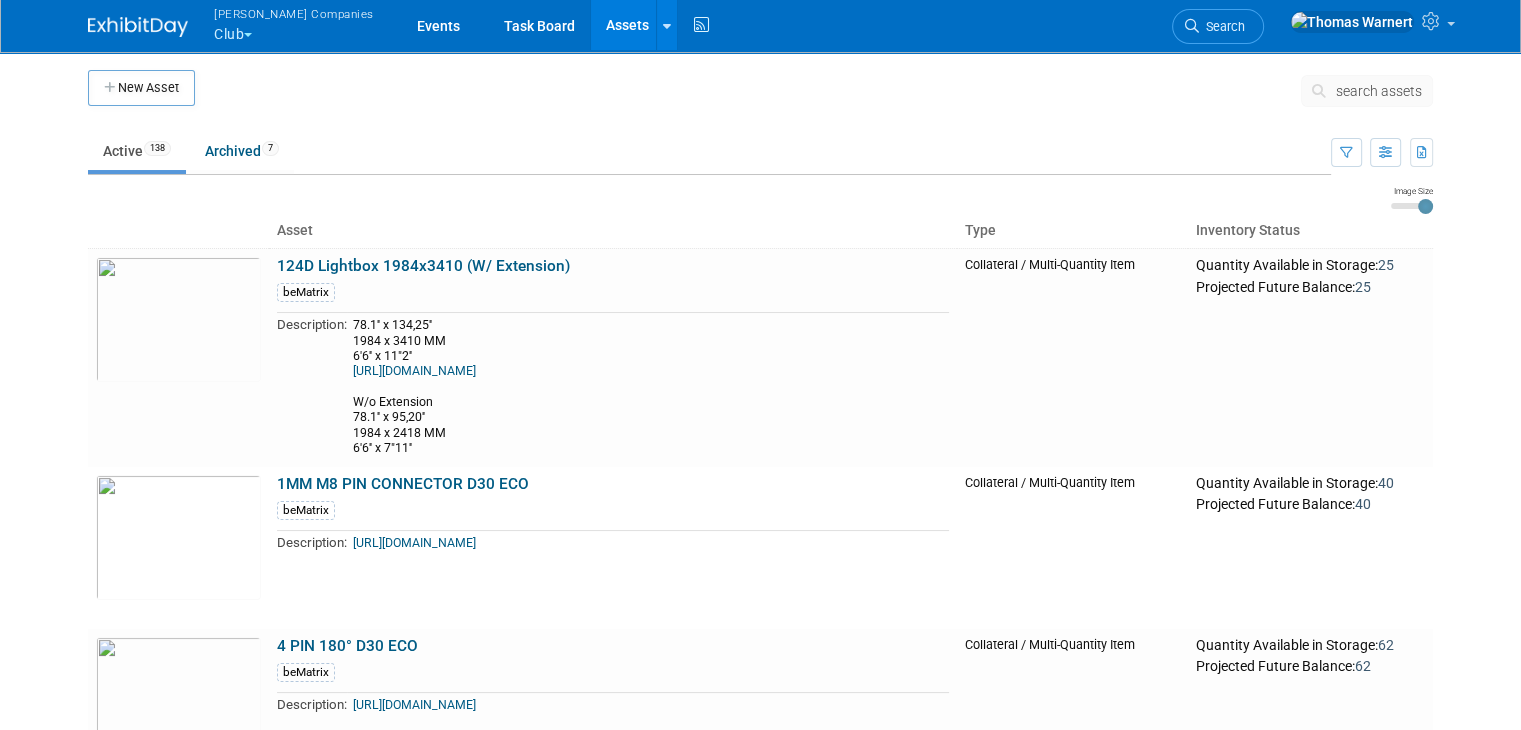 click on "search assets" at bounding box center (1379, 91) 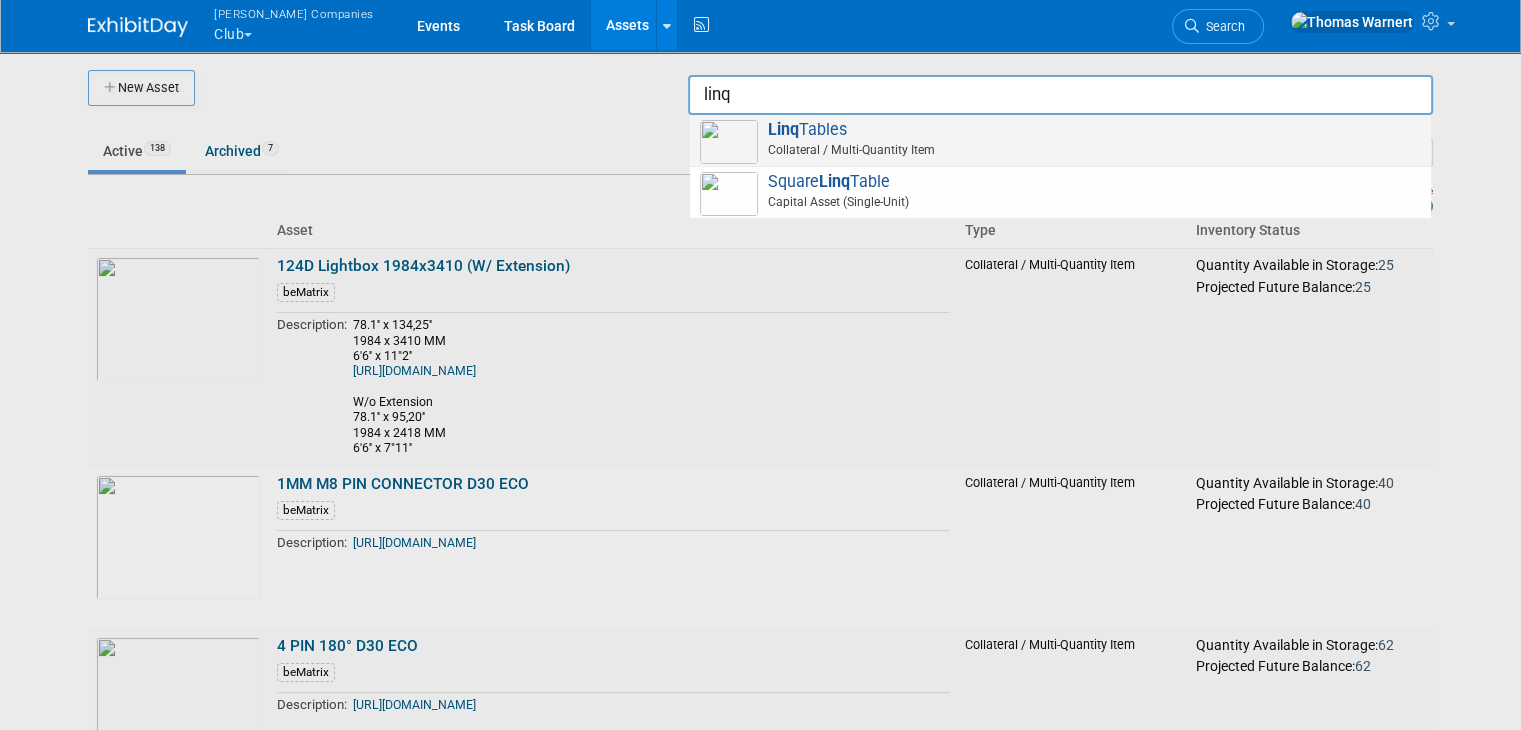 click on "Linq  Tables Collateral / Multi-Quantity Item" at bounding box center (1060, 140) 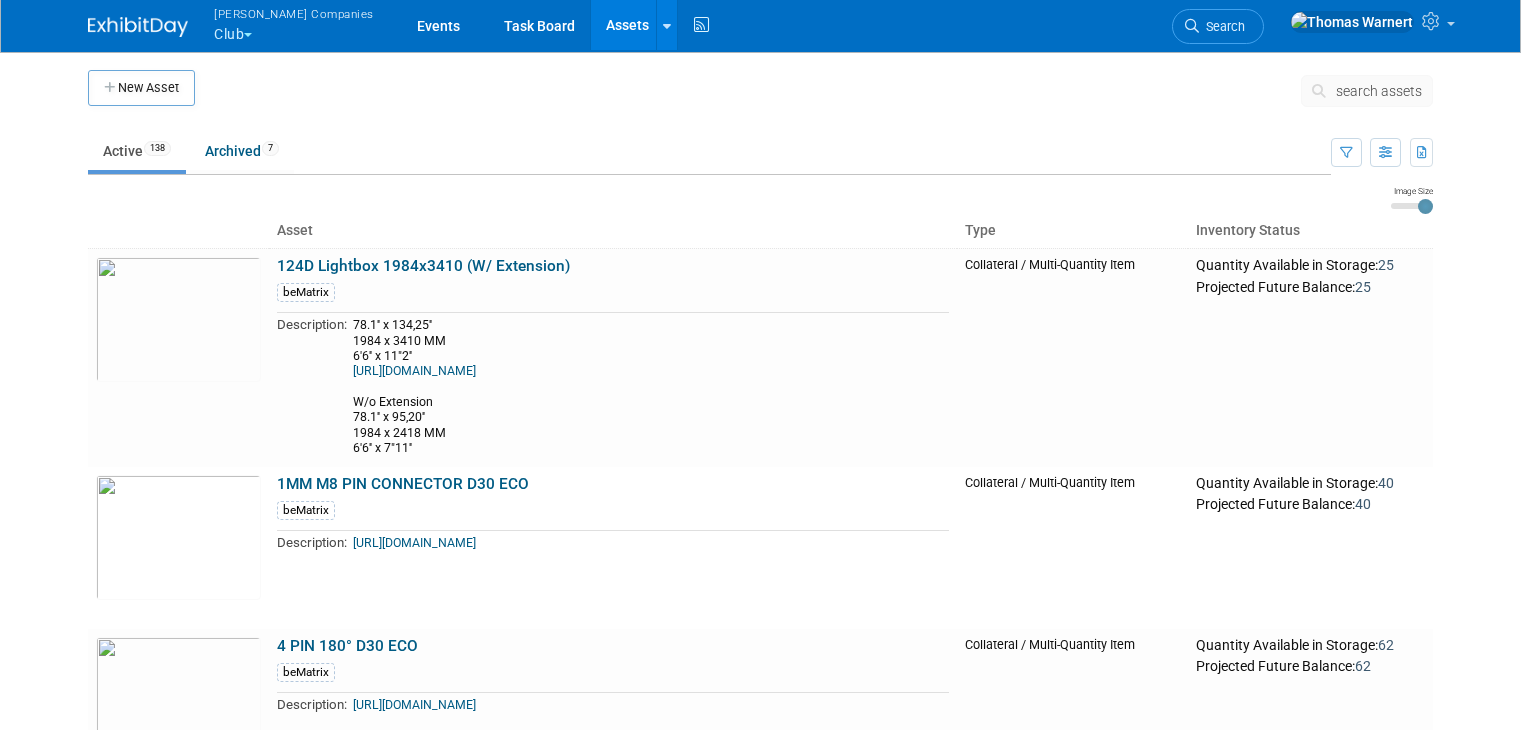 scroll, scrollTop: 0, scrollLeft: 0, axis: both 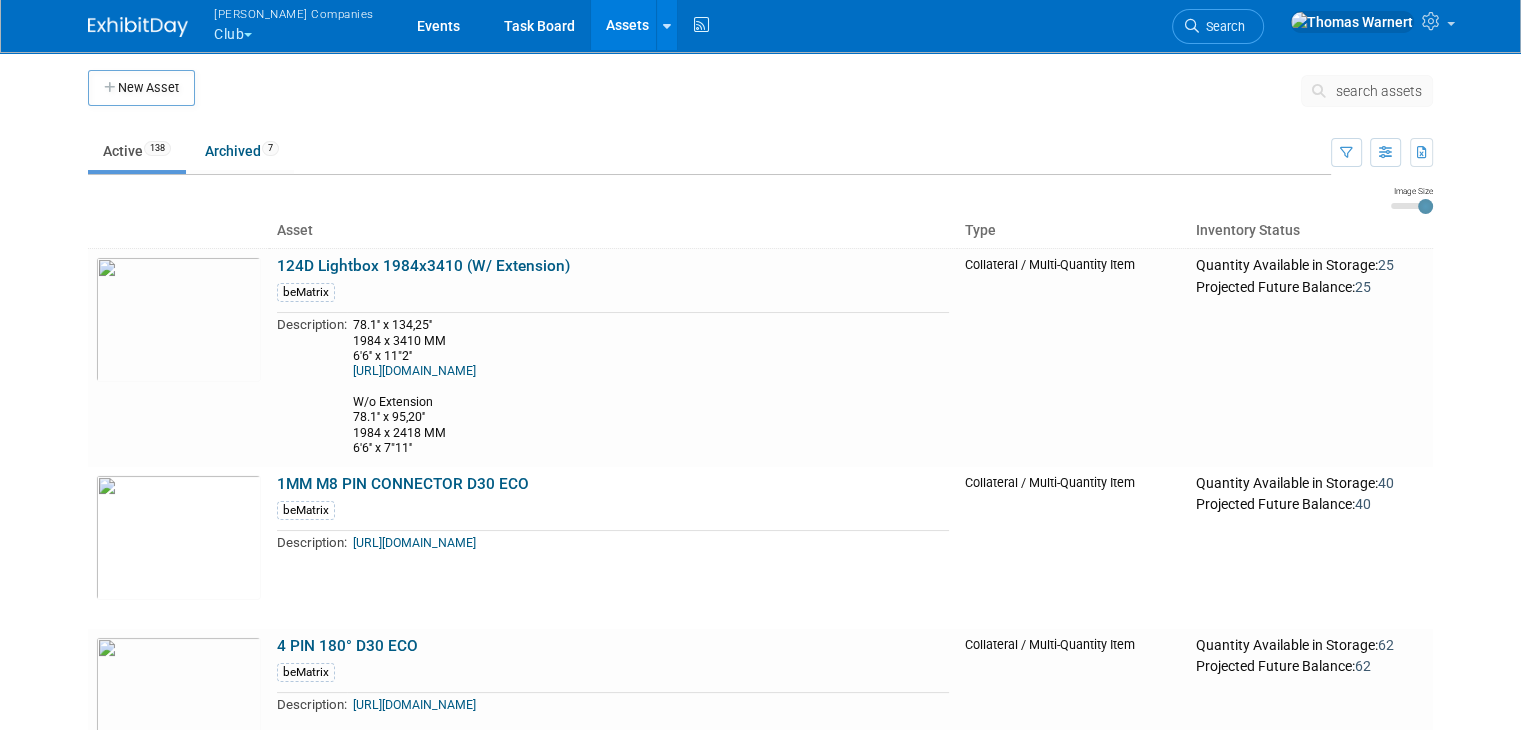 click on "New Asset
search assets
Choose the type of asset you'd like to create:
Capital Asset (Single-Unit)
A single-unit fixed asset (like a booth) that gets "borrowed" from storage and is expected to be returned back to storage.
Quantity cannot be specified when reserving the asset.
Examples: Trade Show Booth, Furniture, Display, etc.
Asset is always treated as a single unit. (i.e. if you have two booths, they should be entered as two separate Capital Assets).
By default, the Asset can only be reserved for an event if it is available in storage during the reservation period (e.g. if the booth is reserved for a trade show for 8 days next month, it cannot be reserved for another event during the same period).
Collateral / Multi-Quantity Item
Collateral (like swag and marketing material) and multiple-quantity assets (like chairs and table-tops) that are typically  not" at bounding box center [760, 11732] 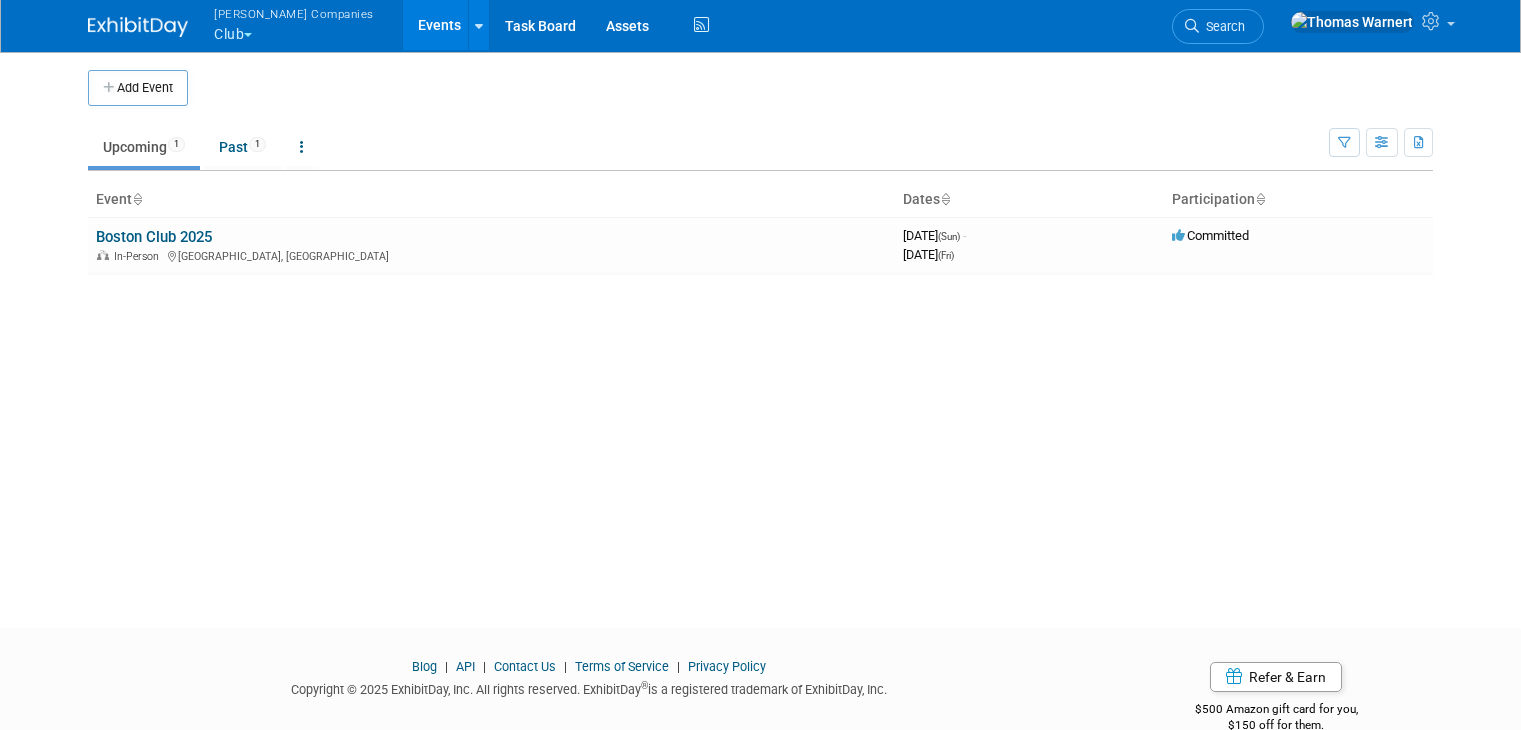 scroll, scrollTop: 0, scrollLeft: 0, axis: both 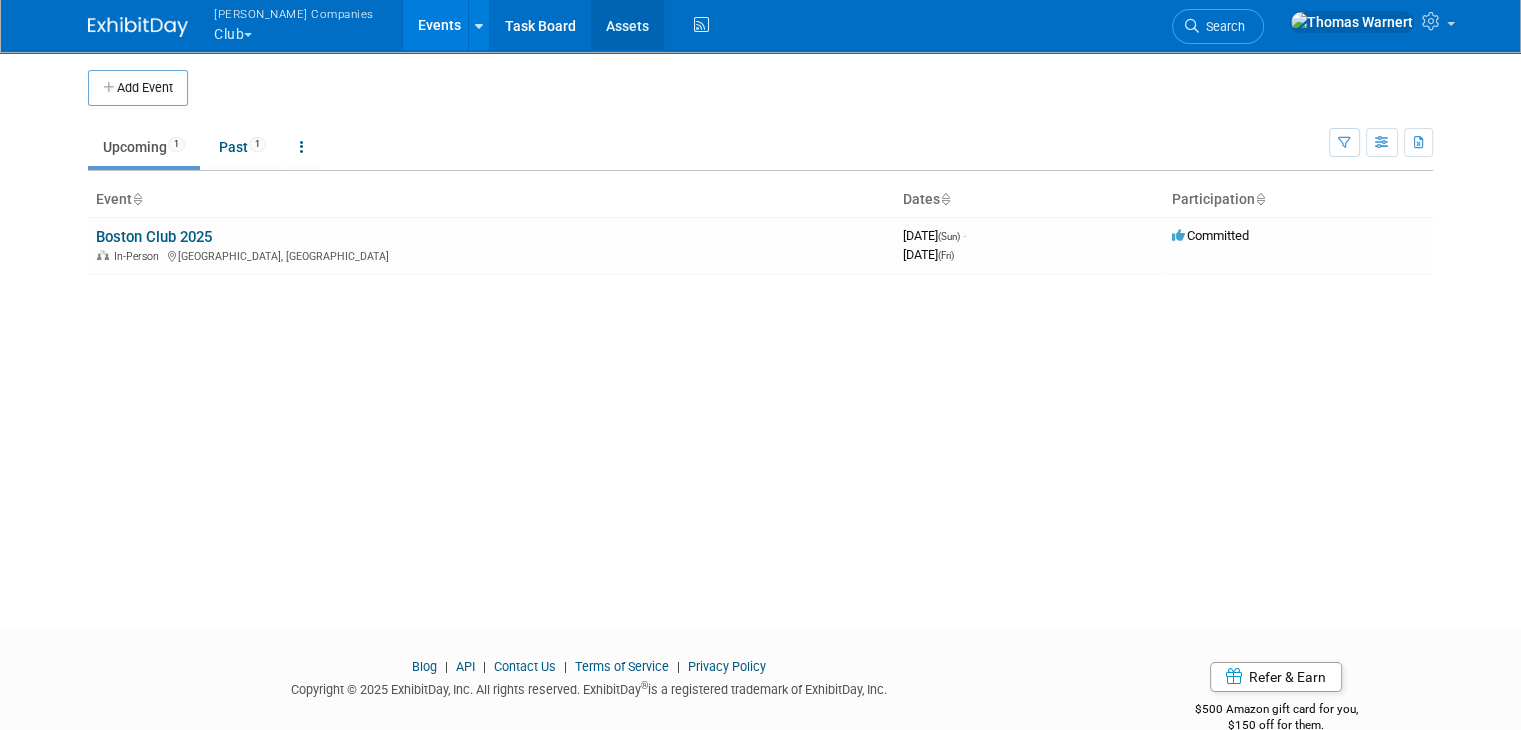 click on "Assets" at bounding box center [627, 25] 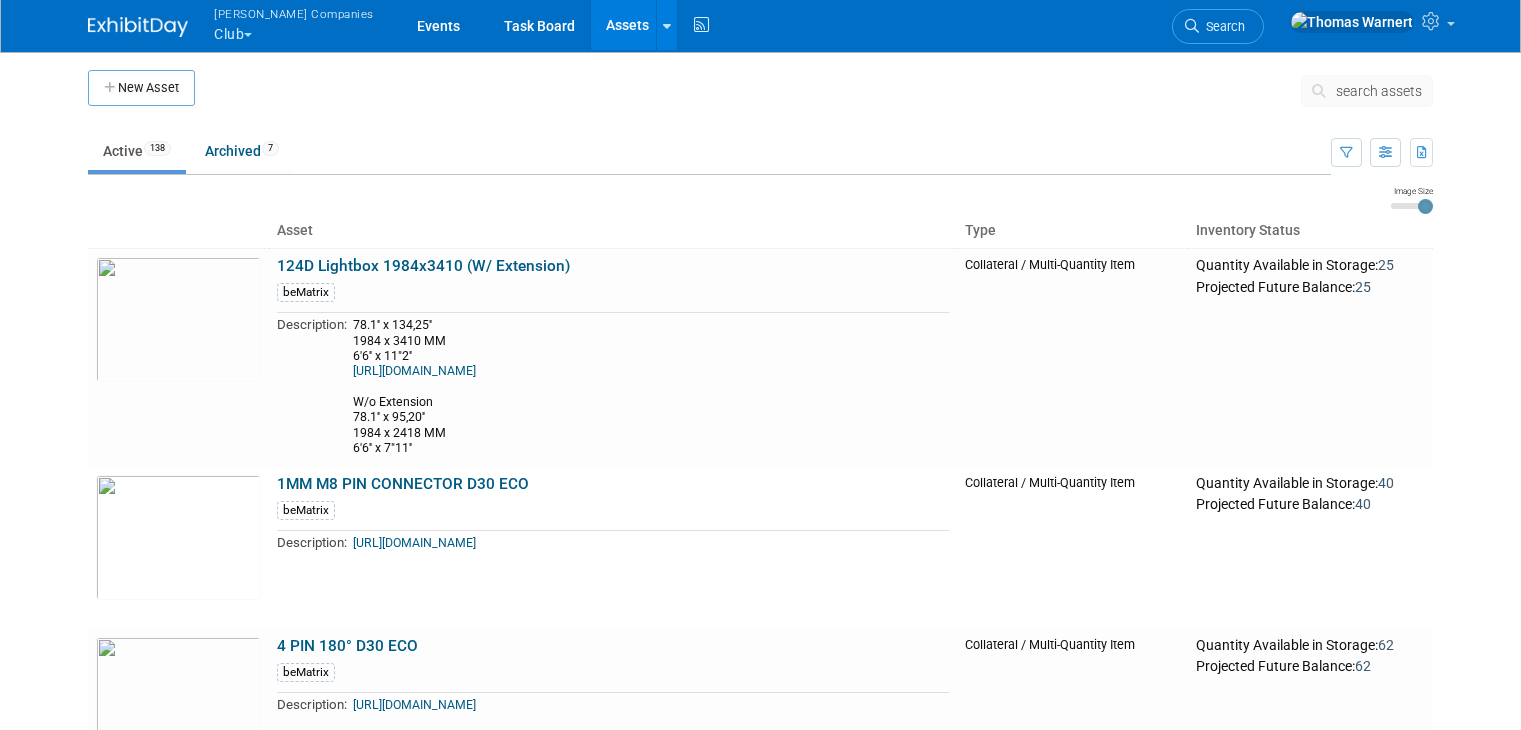scroll, scrollTop: 0, scrollLeft: 0, axis: both 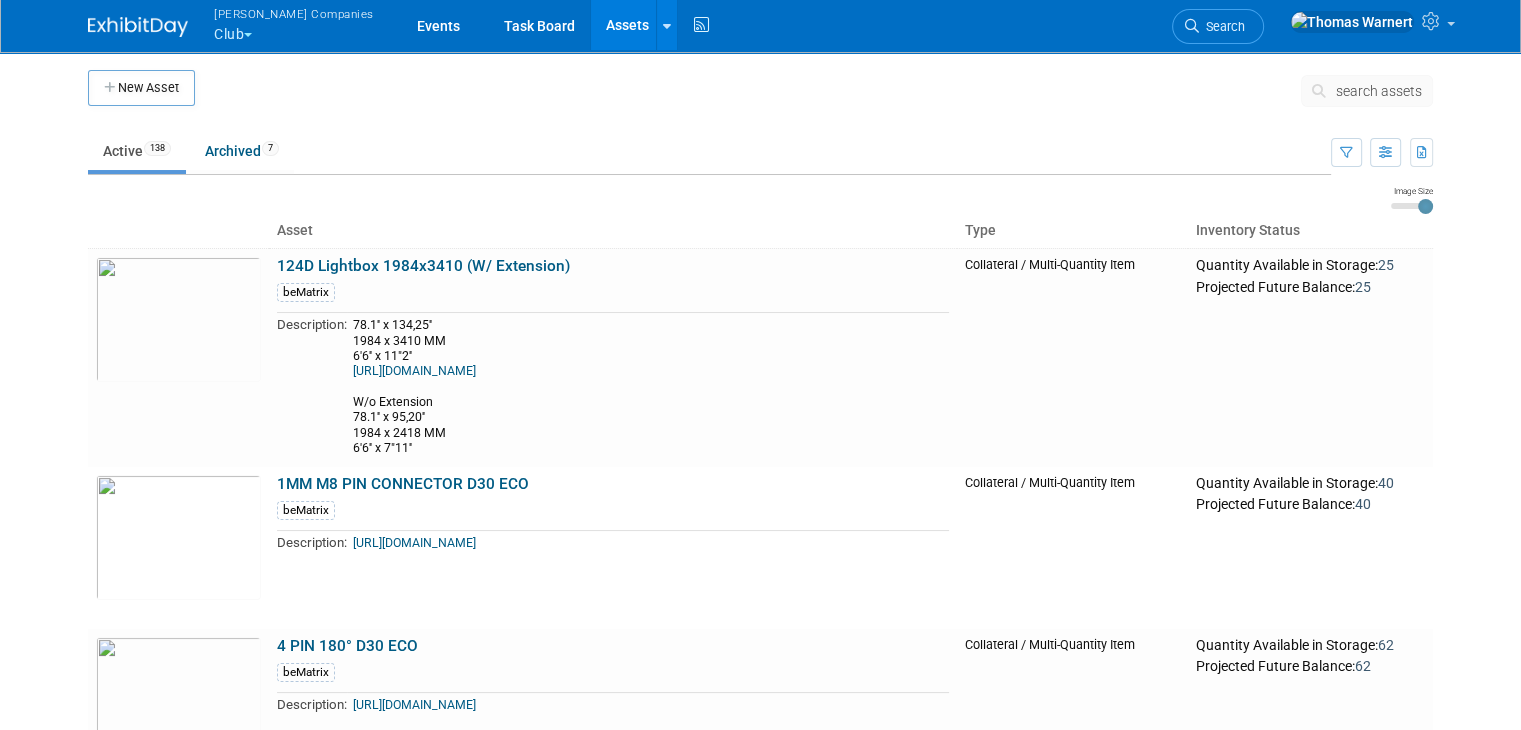 click on "search assets" at bounding box center (1379, 91) 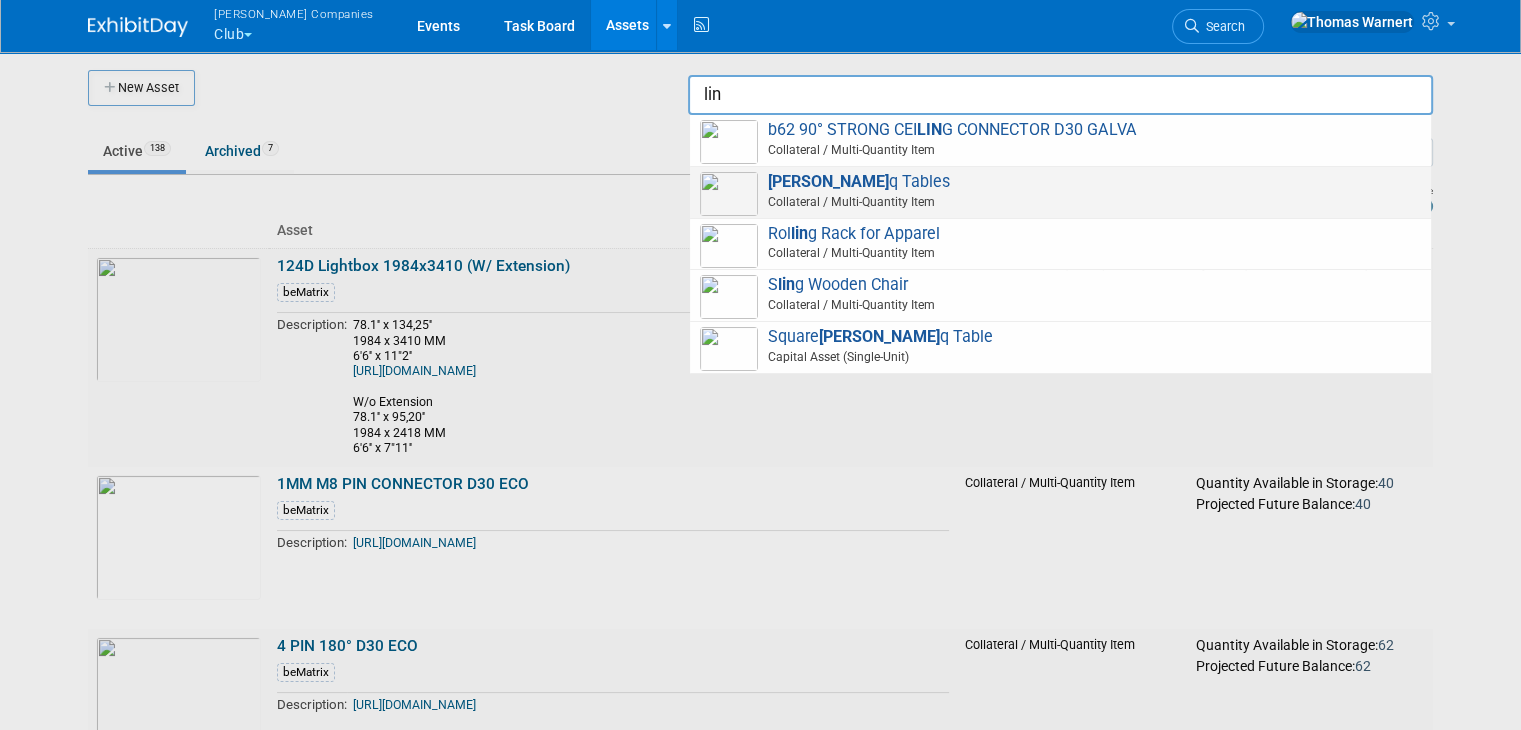 click on "Lin q Tables Collateral / Multi-Quantity Item" at bounding box center (1060, 192) 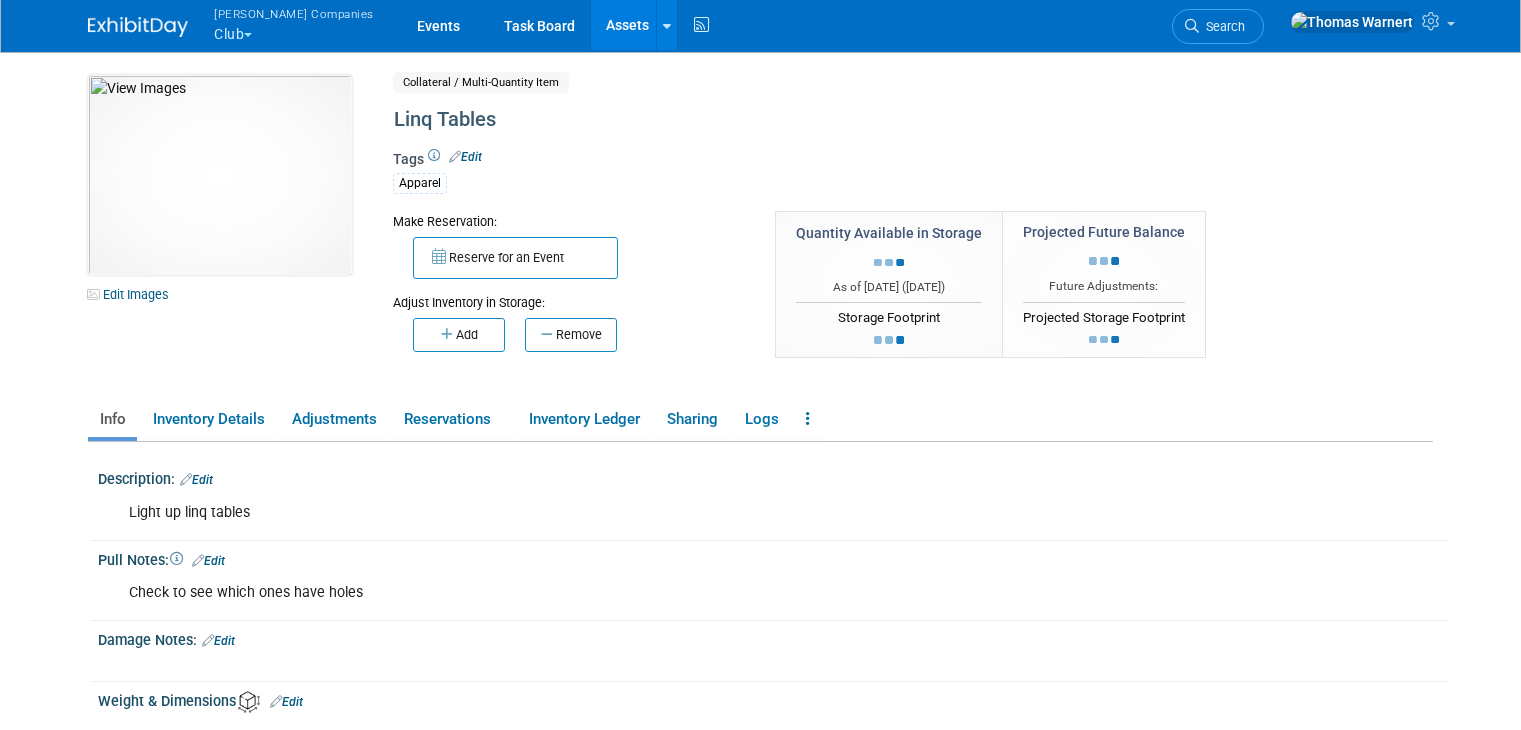 scroll, scrollTop: 0, scrollLeft: 0, axis: both 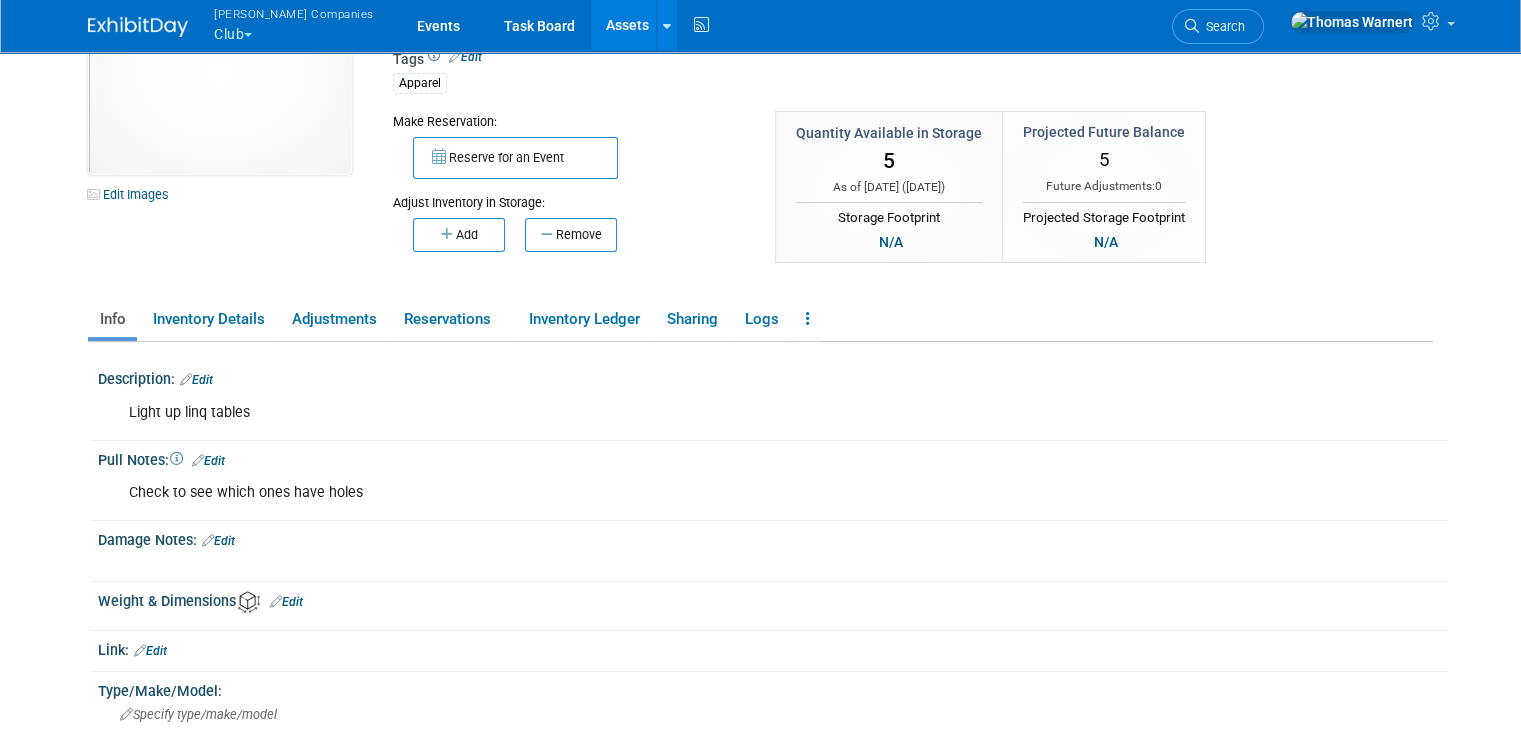 click on "Edit" at bounding box center [196, 380] 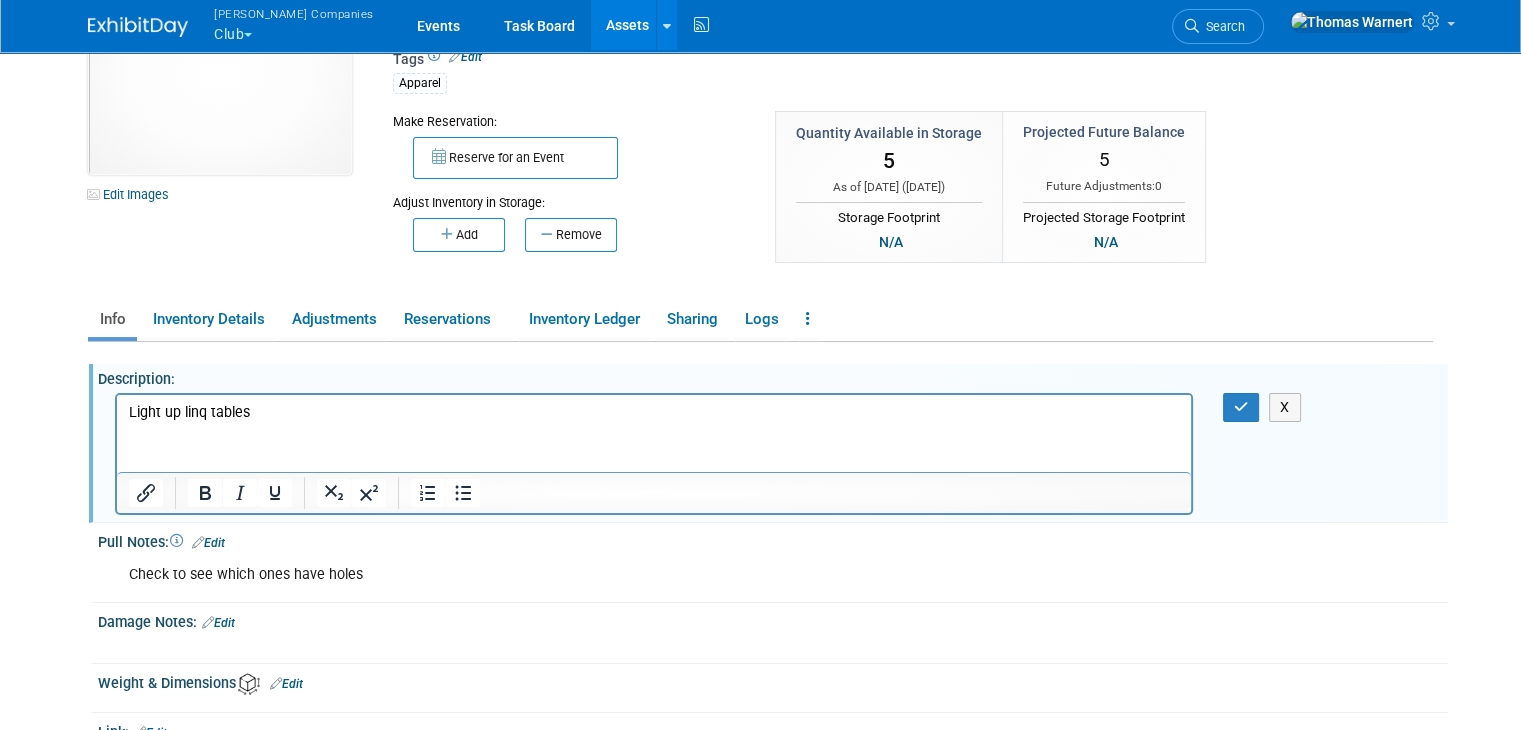 scroll, scrollTop: 0, scrollLeft: 0, axis: both 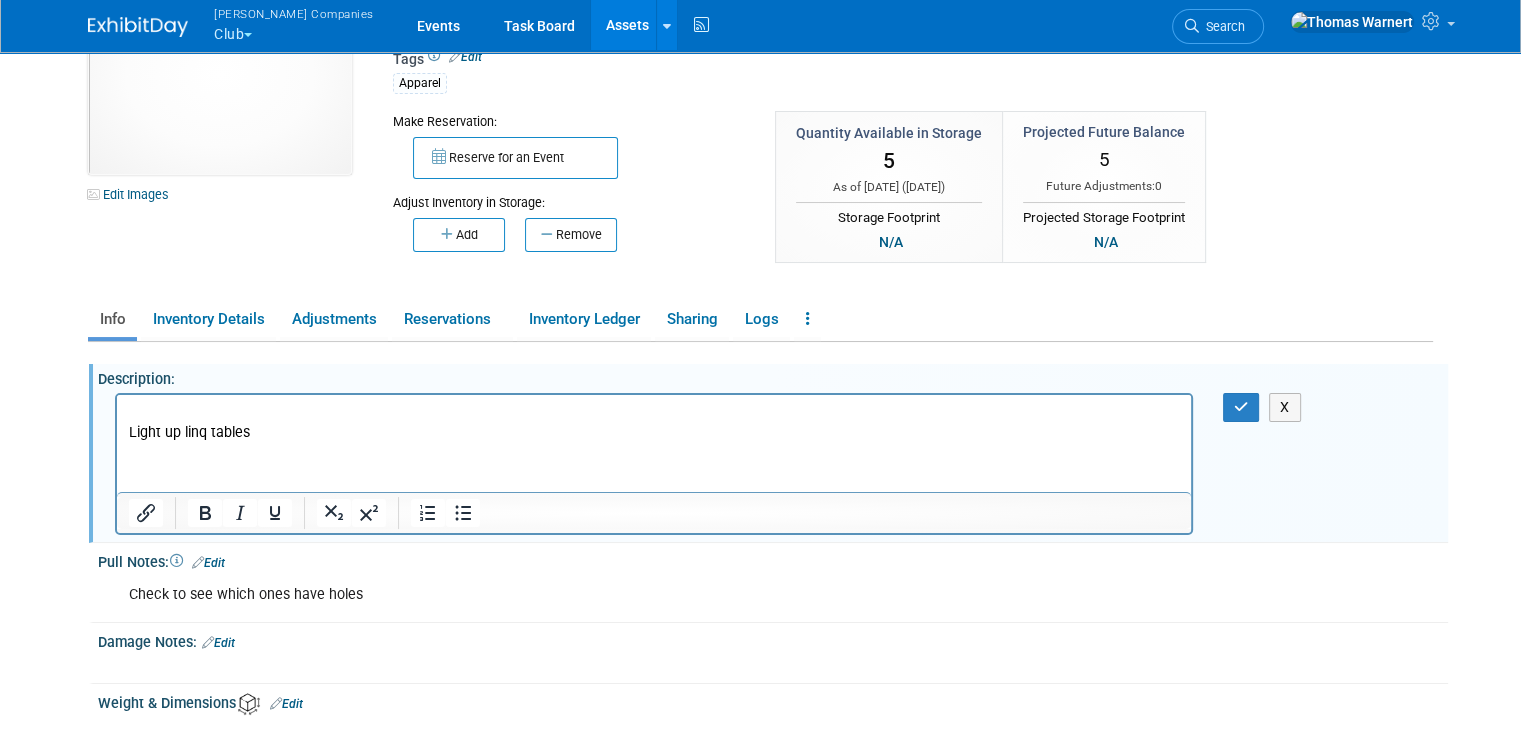 type 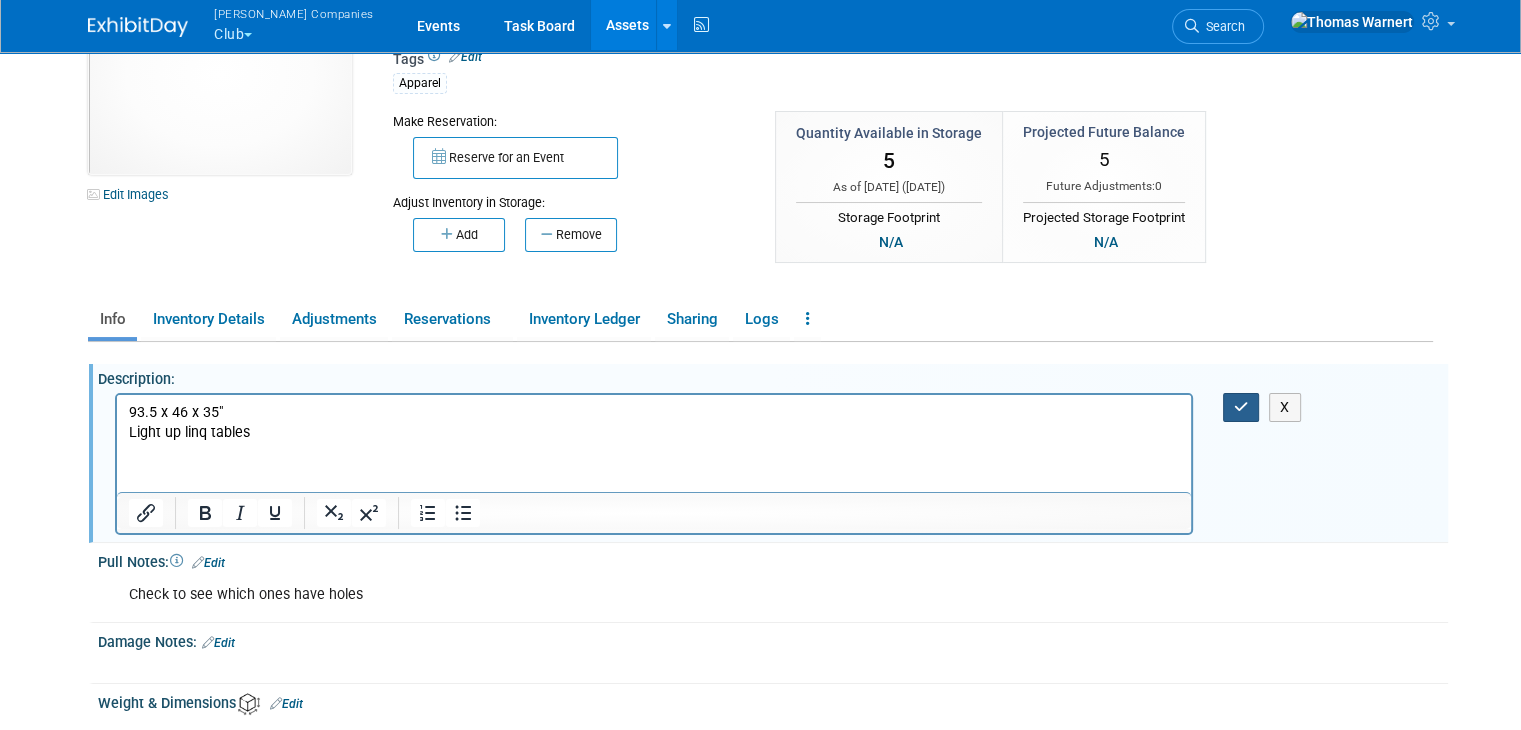 click at bounding box center (1241, 407) 